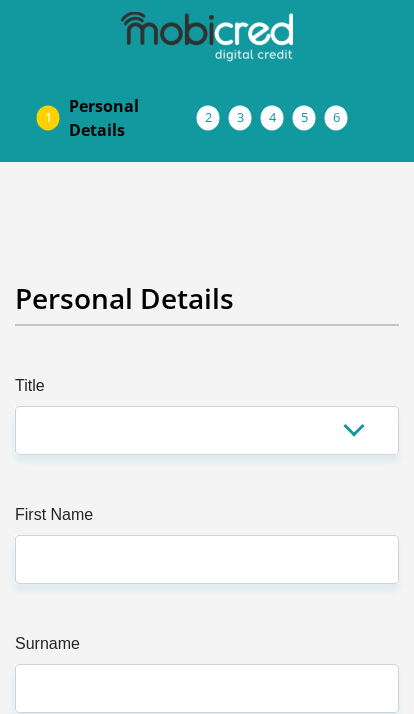 scroll, scrollTop: 0, scrollLeft: 0, axis: both 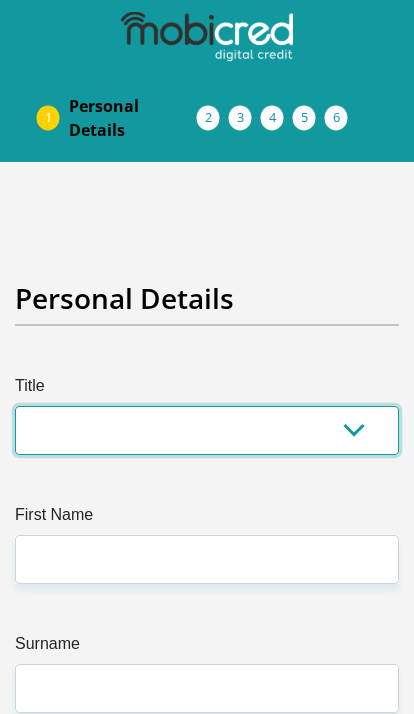 click on "Mr
Ms
Mrs
Dr
Other" at bounding box center (207, 430) 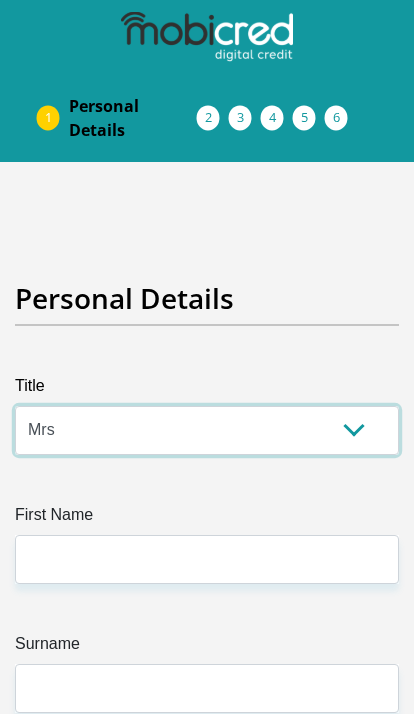 click on "Mr
Ms
Mrs
Dr
Other" at bounding box center [207, 430] 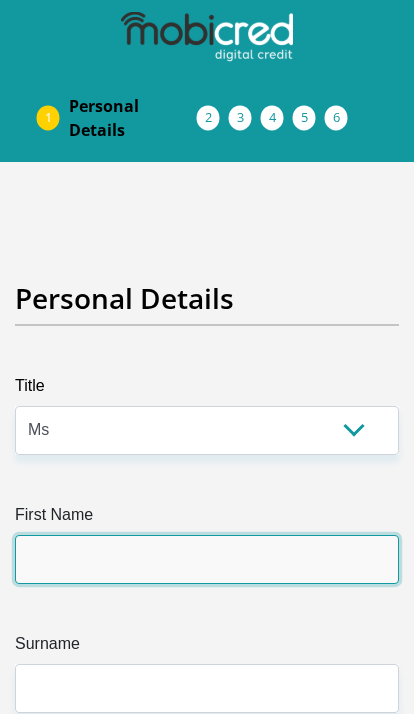 click on "First Name" at bounding box center [207, 559] 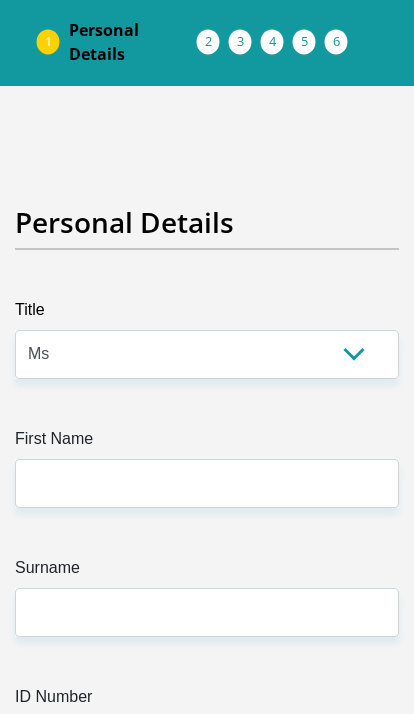 scroll, scrollTop: 82, scrollLeft: 0, axis: vertical 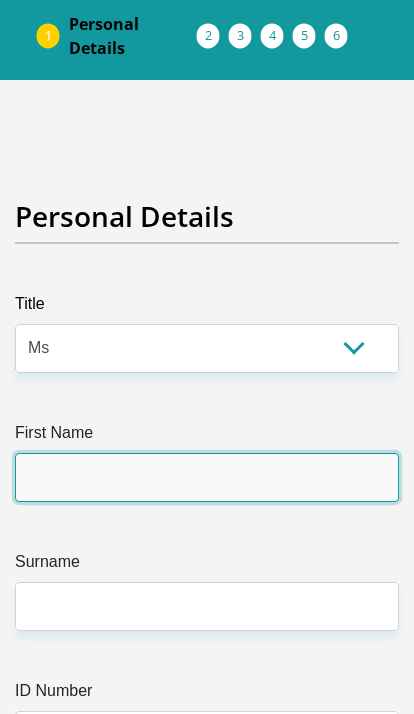 click on "First Name" at bounding box center [207, 477] 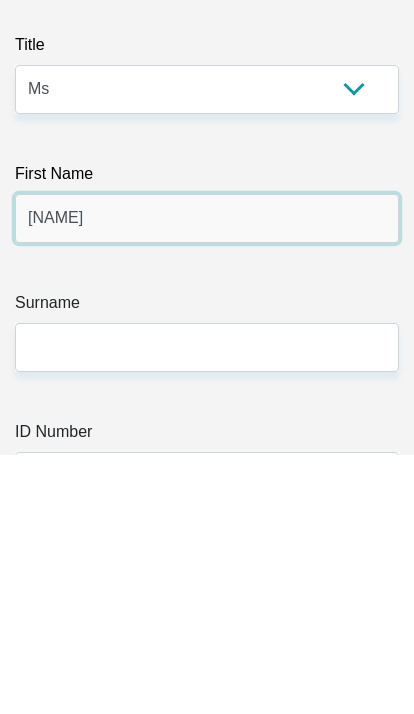 type on "[NAME]" 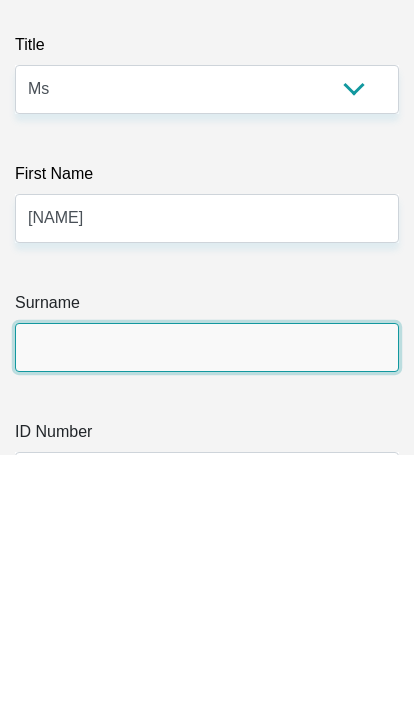 click on "Surname" at bounding box center [207, 606] 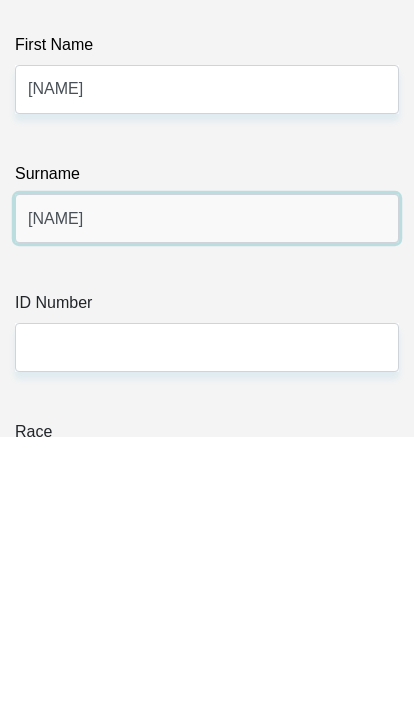 type on "[NAME]" 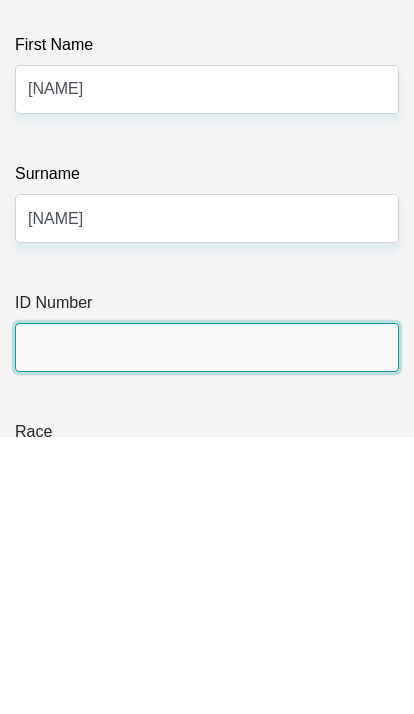 click on "ID Number" at bounding box center [207, 625] 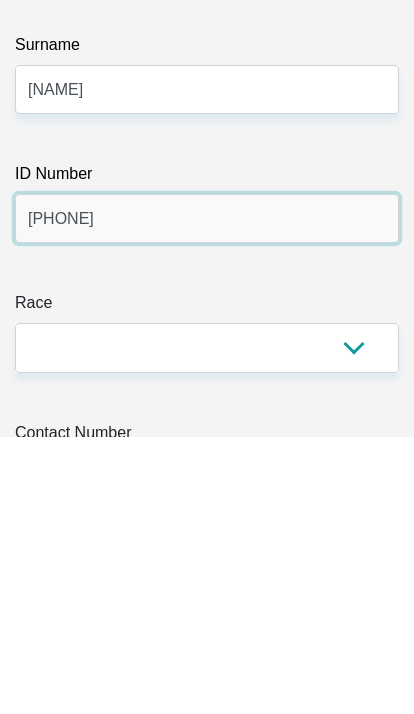 type on "[PHONE]" 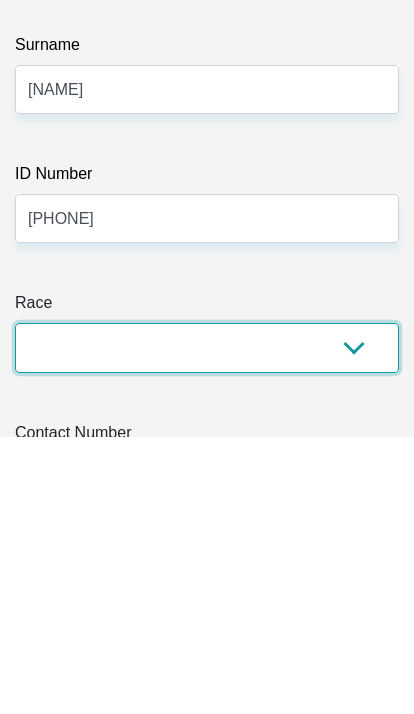 click on "Black
Coloured
Indian
White
Other" at bounding box center [207, 625] 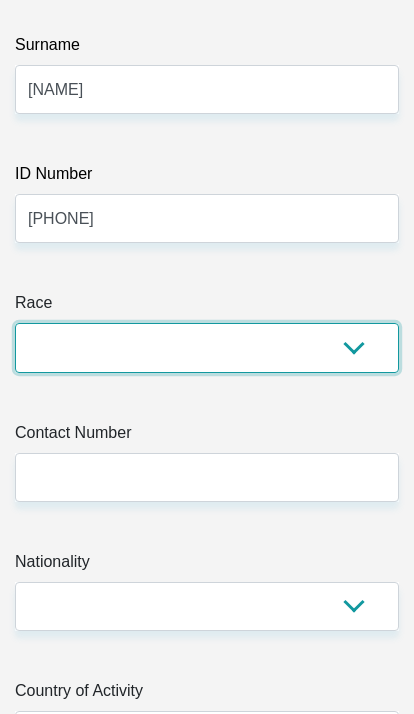 select on "1" 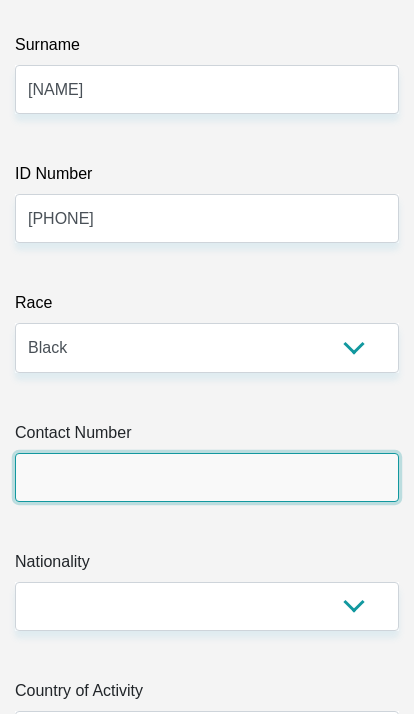 click on "Contact Number" at bounding box center [207, 477] 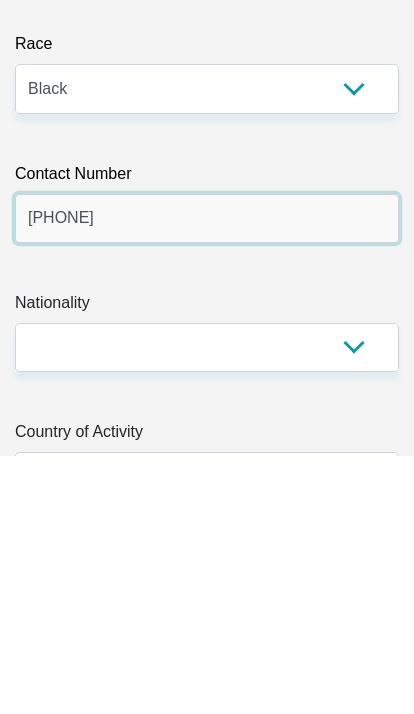 type on "[PHONE]" 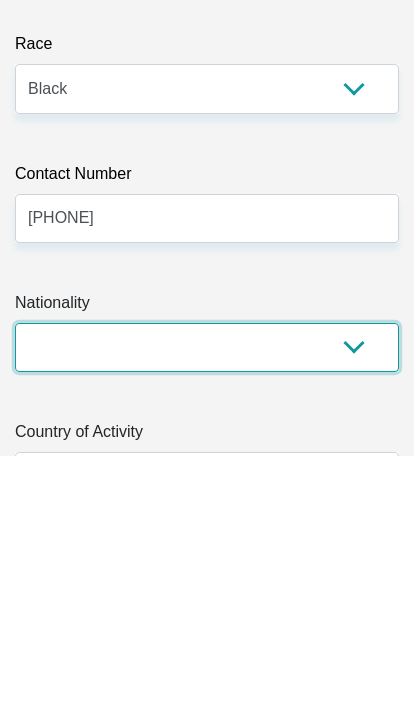 click on "South Africa
Afghanistan
Aland Islands
Albania
Algeria
America Samoa
American Virgin Islands
Andorra
Angola
Anguilla
Antarctica
Antigua and Barbuda
Argentina
Armenia
Aruba
Ascension Island
Australia
Austria
Azerbaijan
Bahamas
Bahrain
Bangladesh
Barbados
Chad" at bounding box center [207, 606] 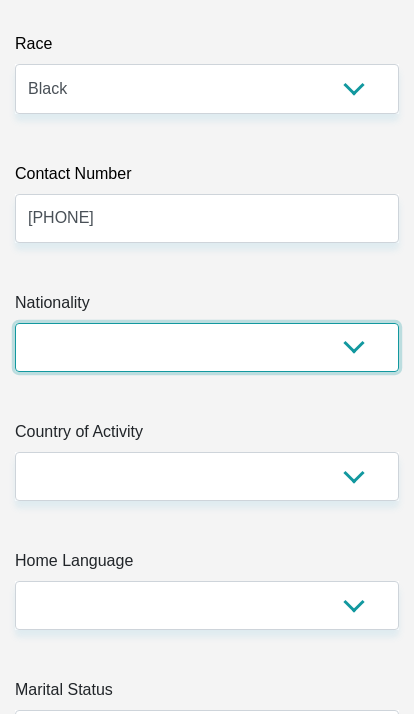 select on "ZAF" 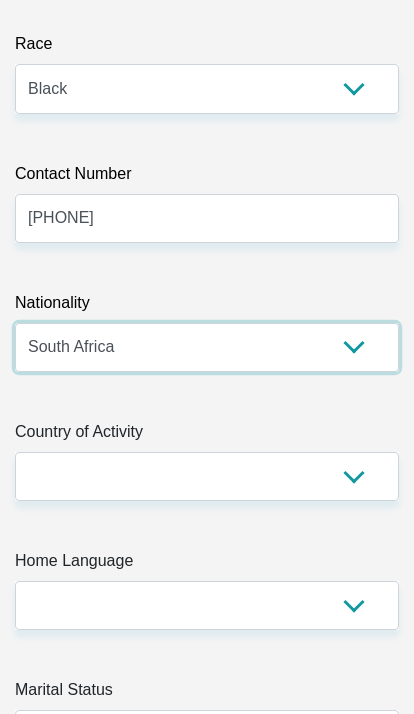 scroll, scrollTop: 858, scrollLeft: 0, axis: vertical 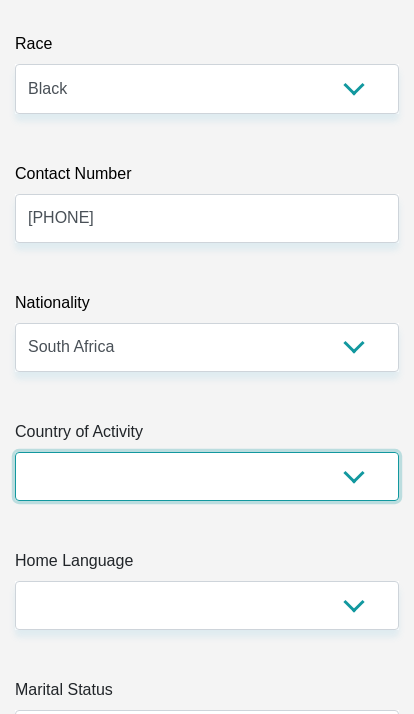 click on "South Africa
Afghanistan
Aland Islands
Albania
Algeria
America Samoa
American Virgin Islands
Andorra
Angola
Anguilla
Antarctica
Antigua and Barbuda
Argentina
Armenia
Aruba
Ascension Island
Australia
Austria
Azerbaijan
Chad" at bounding box center [207, 476] 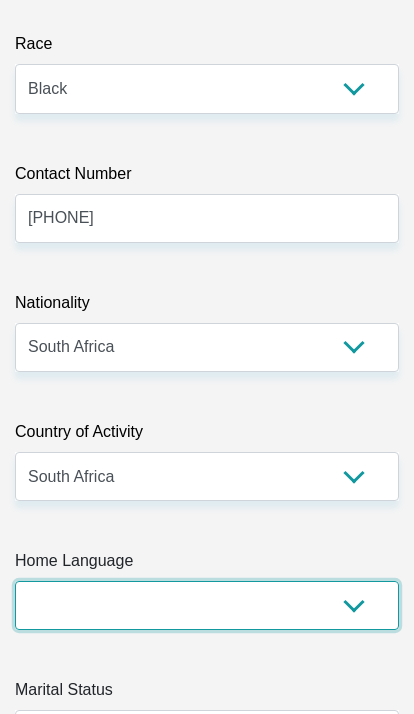 click on "Afrikaans
English
Sepedi
South Ndebele
Southern Sotho
Swati
Tsonga
Tswana
Venda
Xhosa
Zulu
Other" at bounding box center (207, 605) 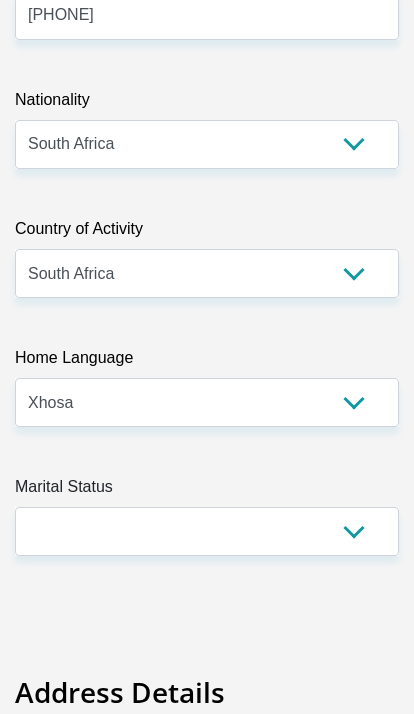 scroll, scrollTop: 1063, scrollLeft: 0, axis: vertical 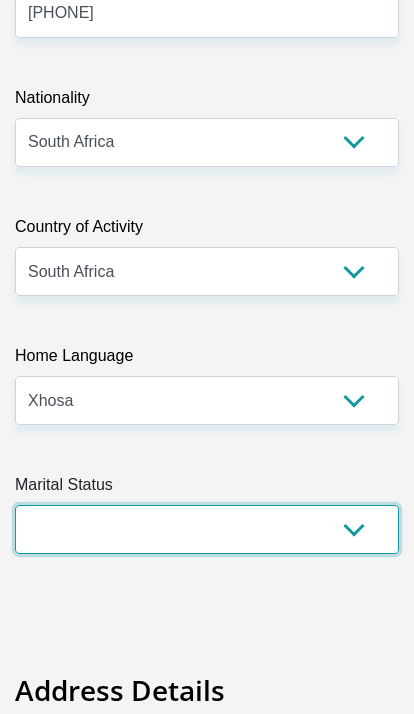 click on "Married ANC
Single
Divorced
Widowed
Married COP or Customary Law" at bounding box center [207, 529] 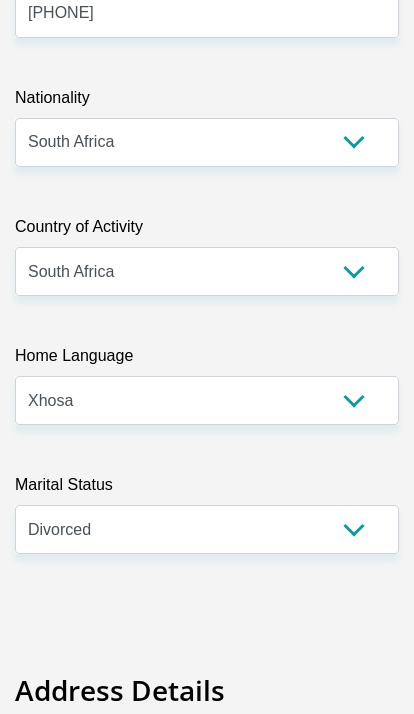 scroll, scrollTop: 1100, scrollLeft: 0, axis: vertical 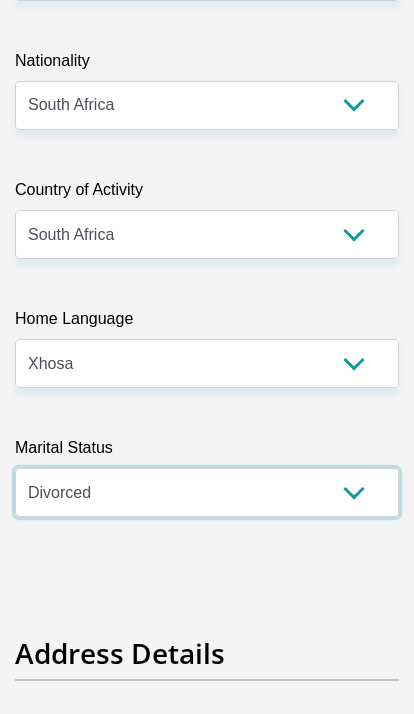 click on "Married ANC
Single
Divorced
Widowed
Married COP or Customary Law" at bounding box center (207, 492) 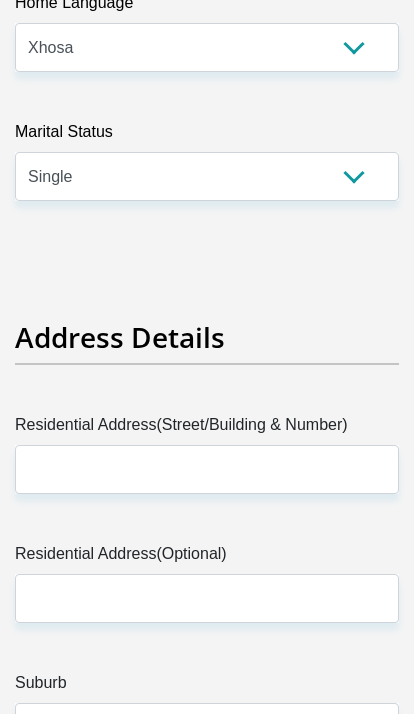 scroll, scrollTop: 1497, scrollLeft: 0, axis: vertical 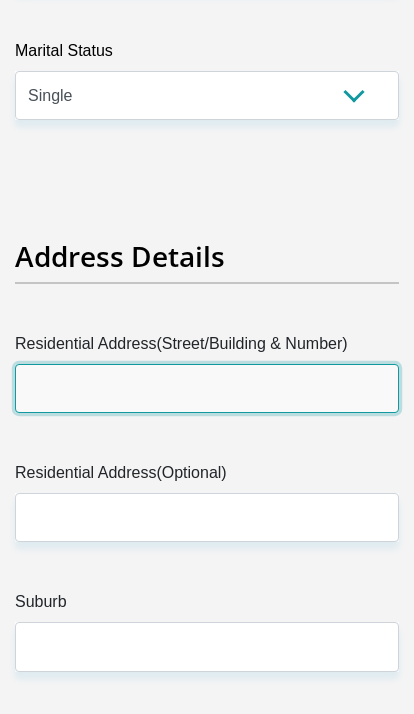 click on "Residential Address(Street/Building & Number)" at bounding box center [207, 388] 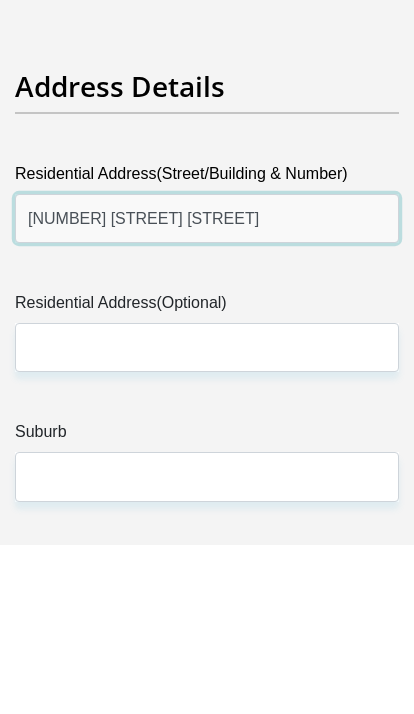 type on "[NUMBER] [STREET] [STREET]" 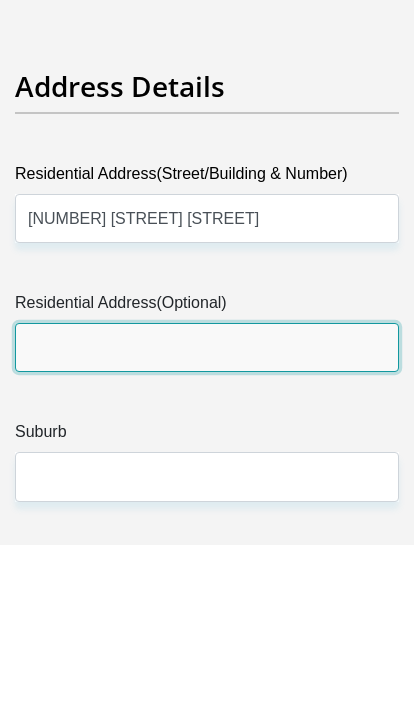 click on "Residential Address(Optional)" at bounding box center (207, 517) 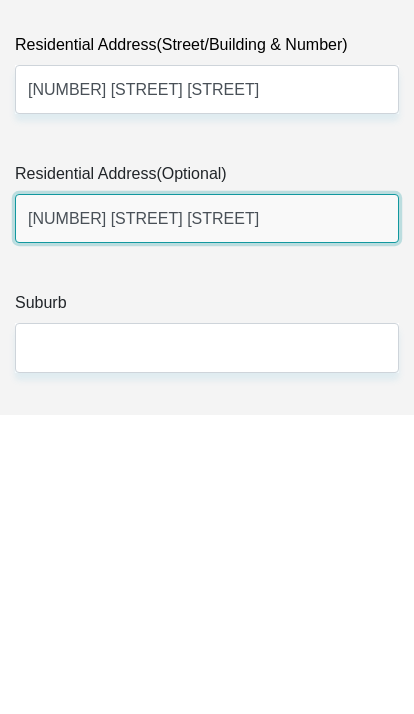 type on "[NUMBER] [STREET] [STREET]" 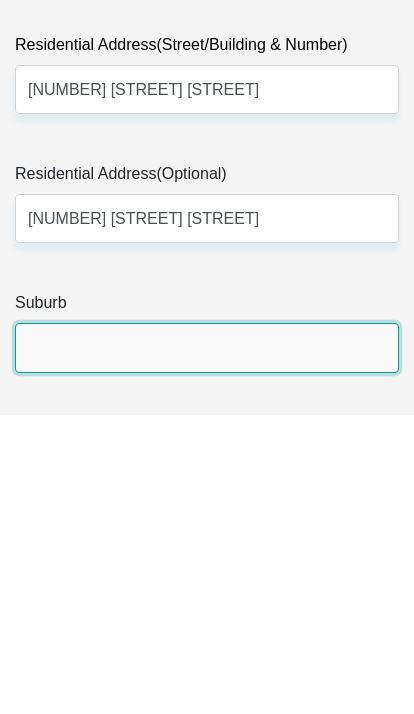 click on "Suburb" at bounding box center [207, 646] 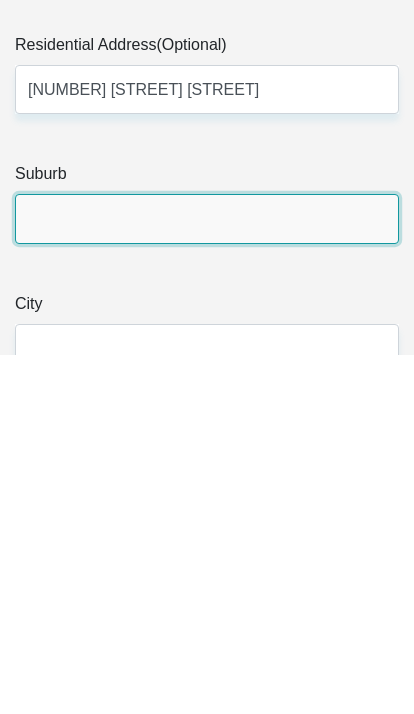 type on "r" 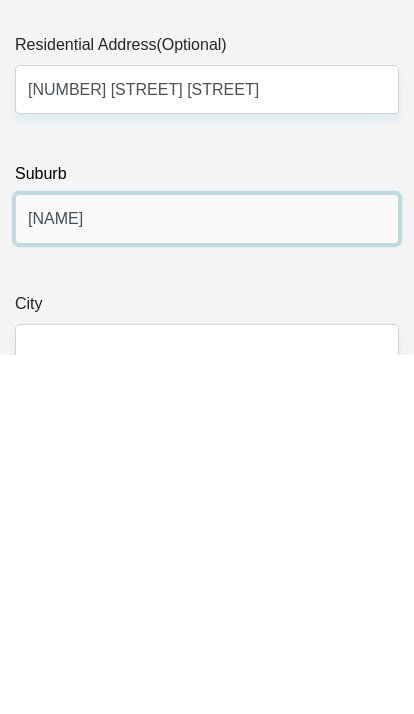 type on "[NAME]" 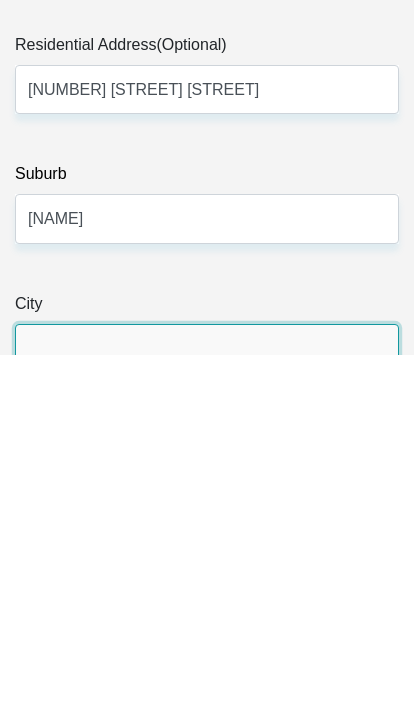 click on "City" at bounding box center [207, 708] 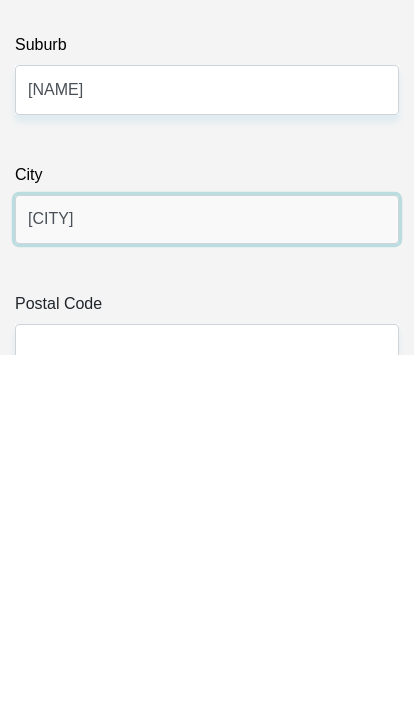 type on "[CITY]" 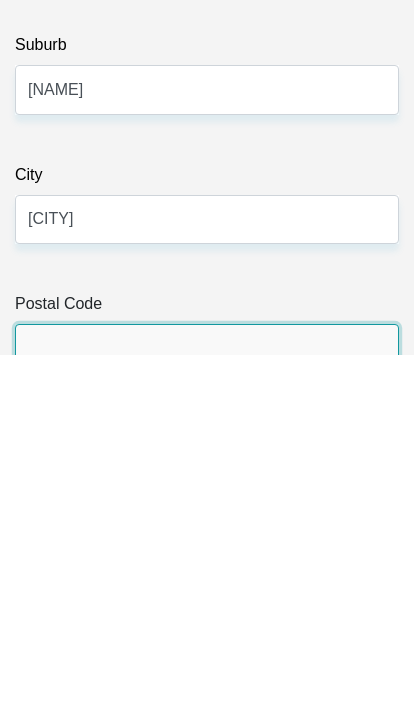 click on "Postal Code" at bounding box center (207, 708) 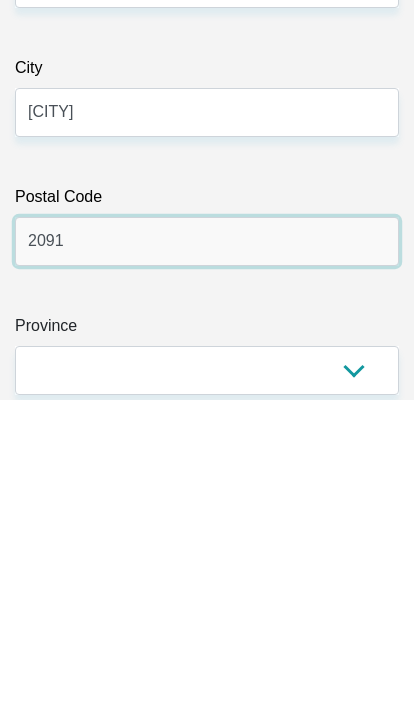 type on "2091" 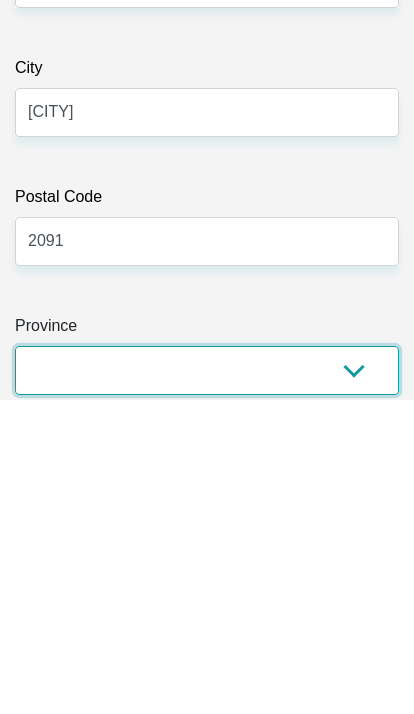 click on "Eastern Cape
Free State
Gauteng
KwaZulu-Natal
Limpopo
Mpumalanga
Northern Cape
North West
Western Cape" at bounding box center (207, 685) 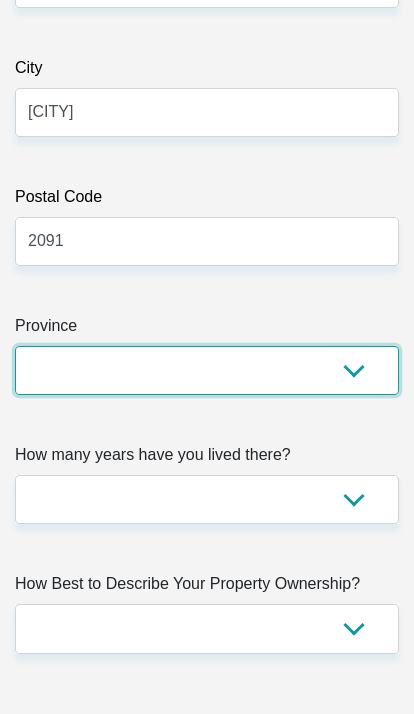 select on "Gauteng" 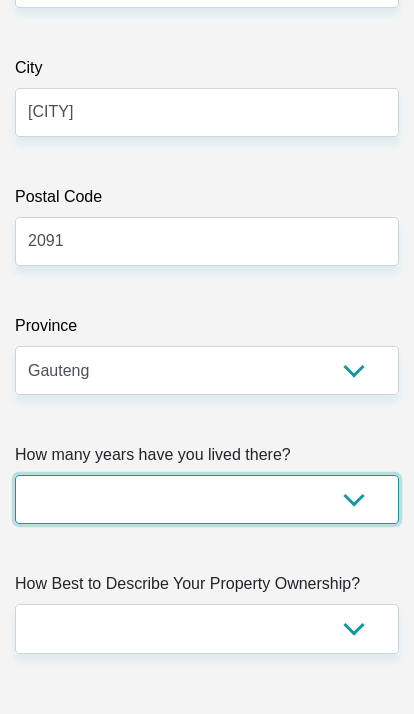 click on "less than 1 year
1-3 years
3-5 years
5+ years" at bounding box center (207, 499) 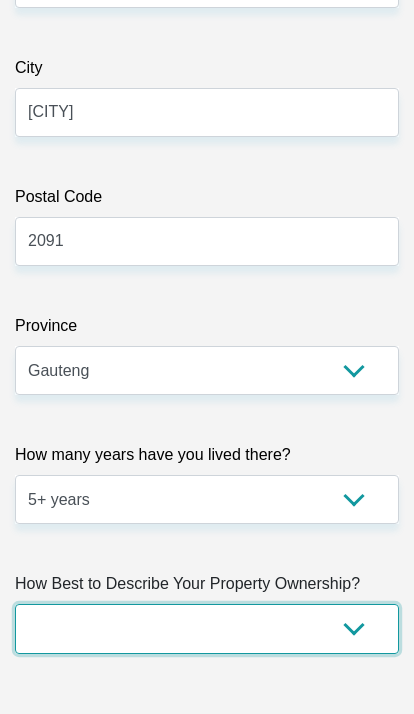 click on "Owned
Rented
Family Owned
Company Dwelling" at bounding box center [207, 628] 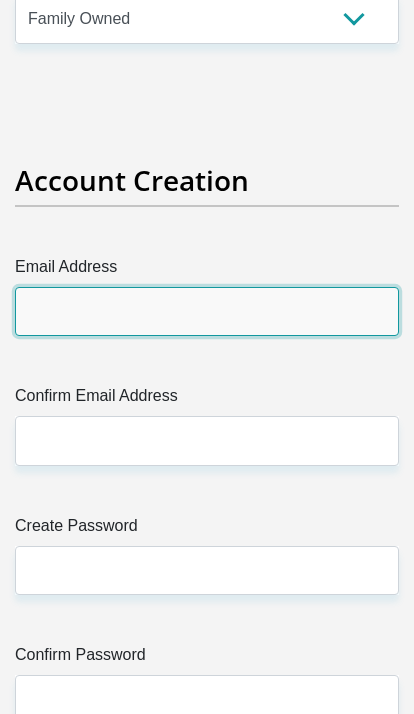 click on "Email Address" at bounding box center [207, 312] 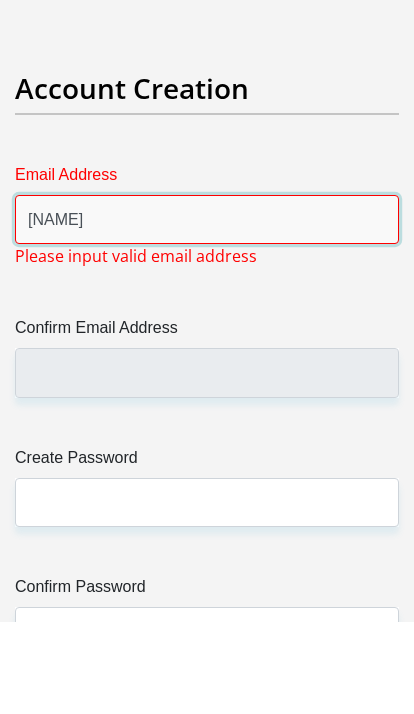 type on "I" 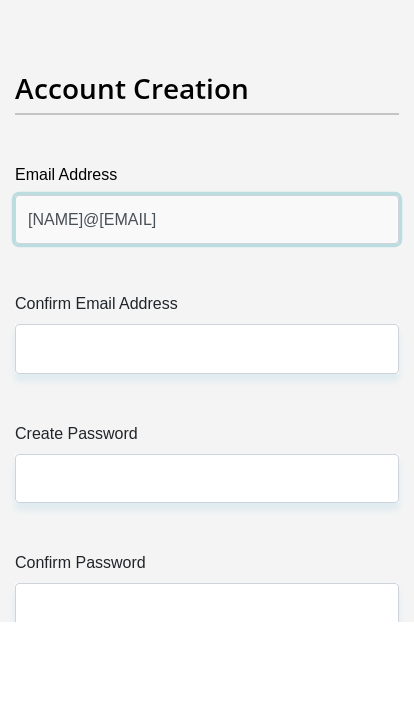 type on "[NAME]@[EMAIL]" 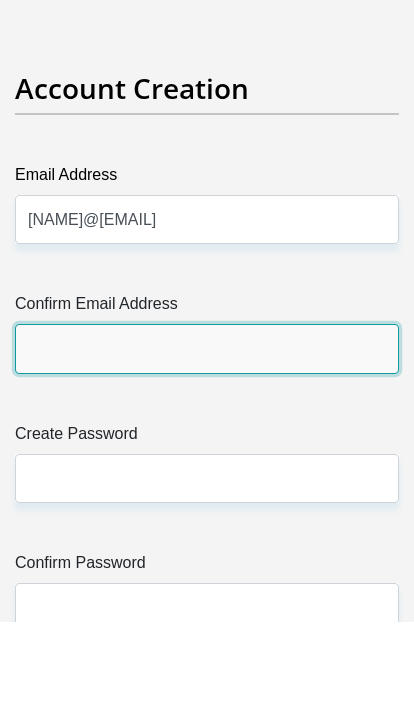 click on "Confirm Email Address" at bounding box center [207, 441] 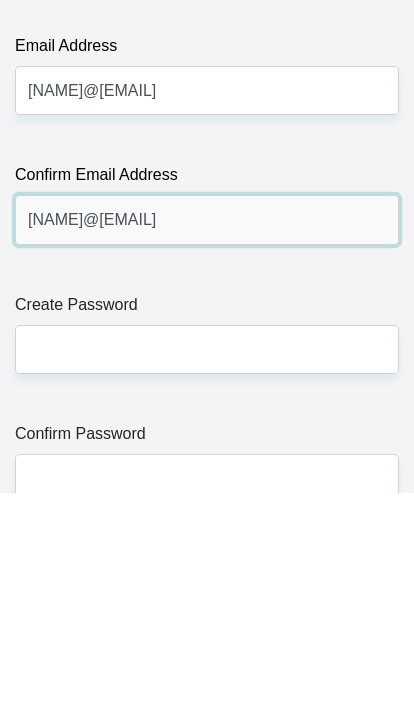 type on "[NAME]@[EMAIL]" 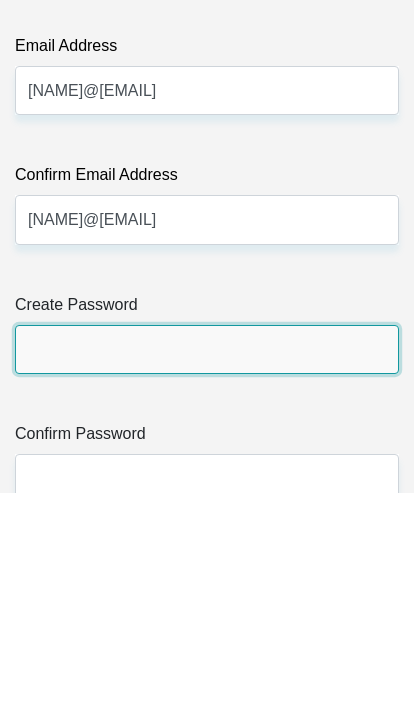click on "Create Password" at bounding box center (207, 571) 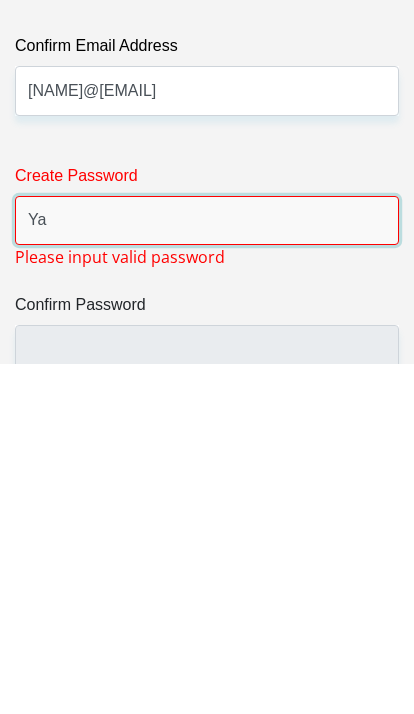 type on "Y" 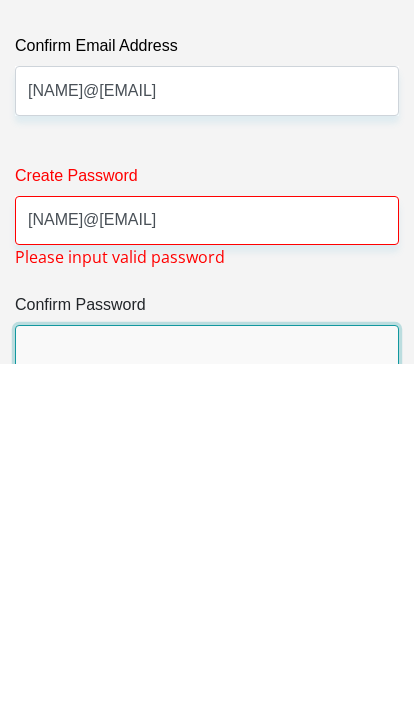 click on "Confirm Password" at bounding box center [207, 700] 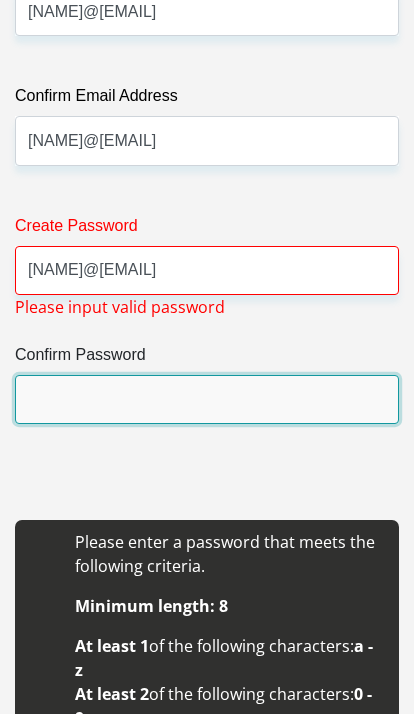 click on "Confirm Password" at bounding box center (207, 399) 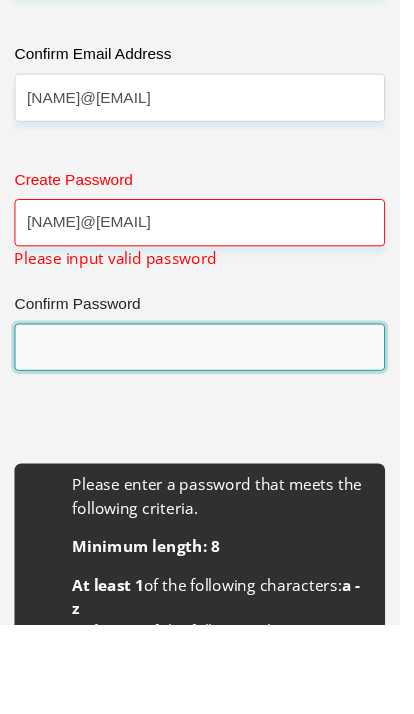 scroll, scrollTop: 3111, scrollLeft: 0, axis: vertical 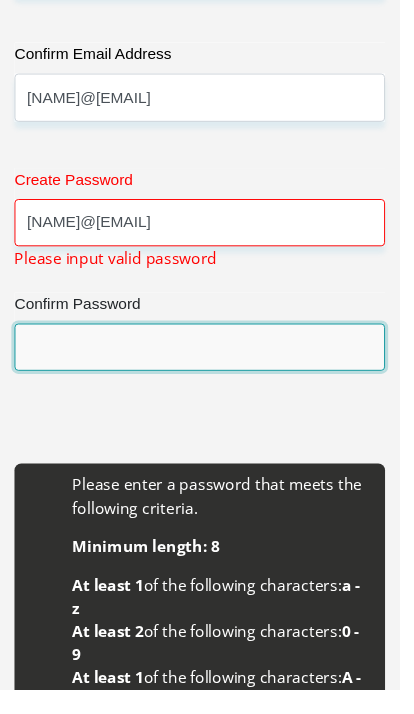 click on "Confirm Password" at bounding box center [207, 359] 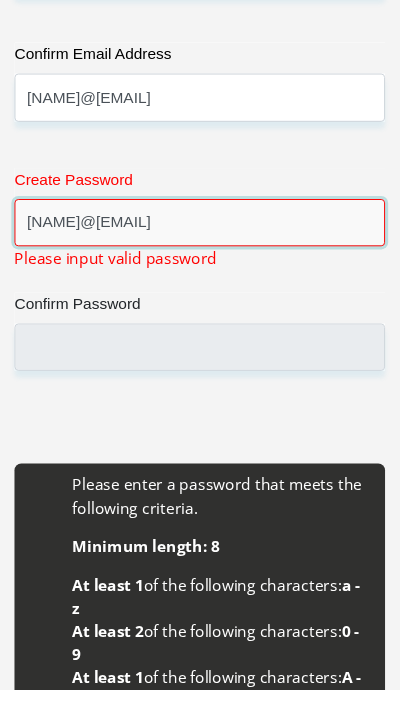 click on "[NAME]@[EMAIL]" at bounding box center [207, 230] 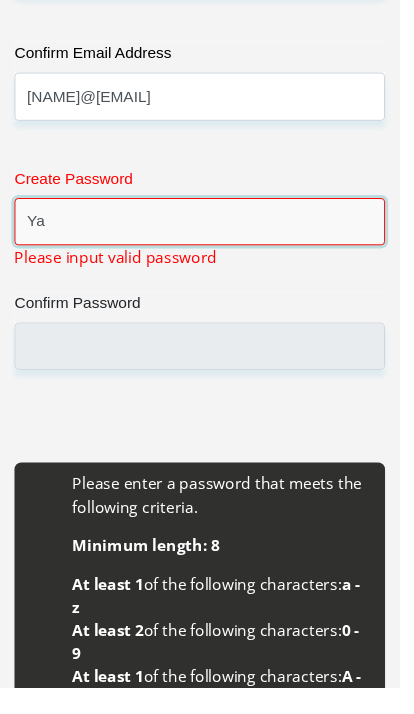 type on "Y" 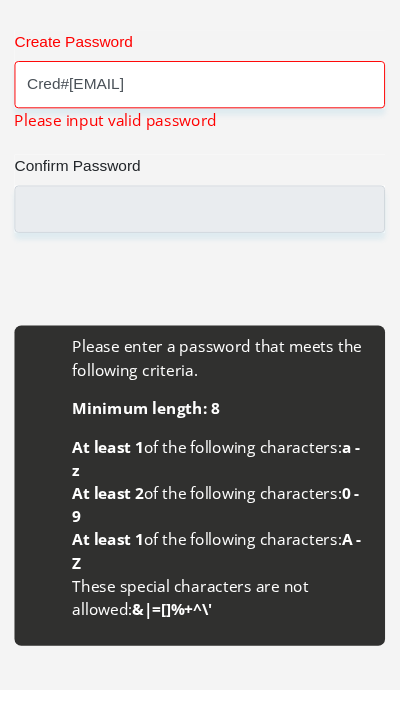 scroll, scrollTop: 3259, scrollLeft: 0, axis: vertical 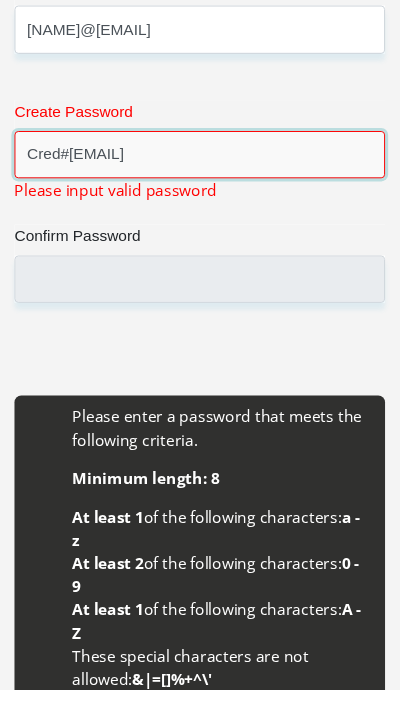 click on "Cred#[EMAIL]" at bounding box center [207, 160] 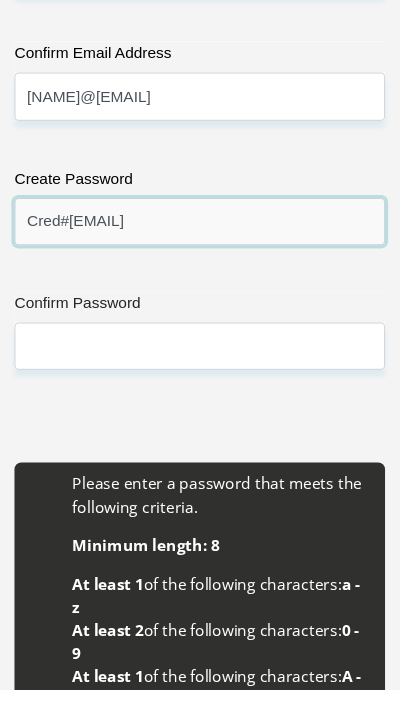 type on "Cred#[EMAIL]" 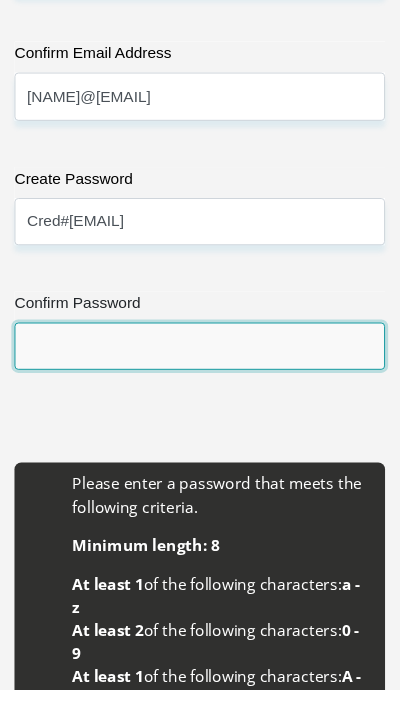 click on "Confirm Password" at bounding box center [207, 358] 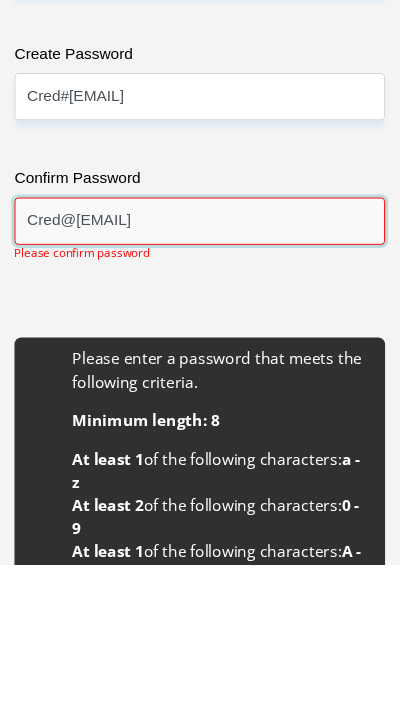 type on "Cred@[EMAIL]" 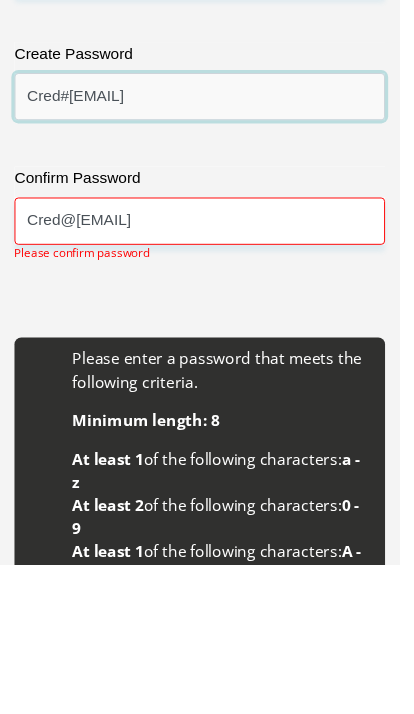 click on "Cred#[EMAIL]" at bounding box center (207, 229) 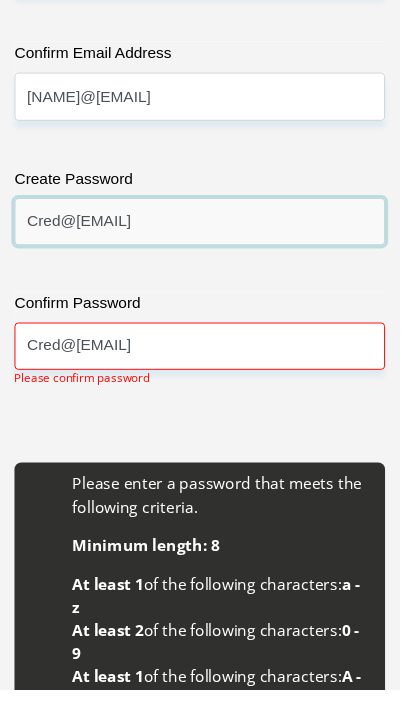 type on "Cred@[EMAIL]" 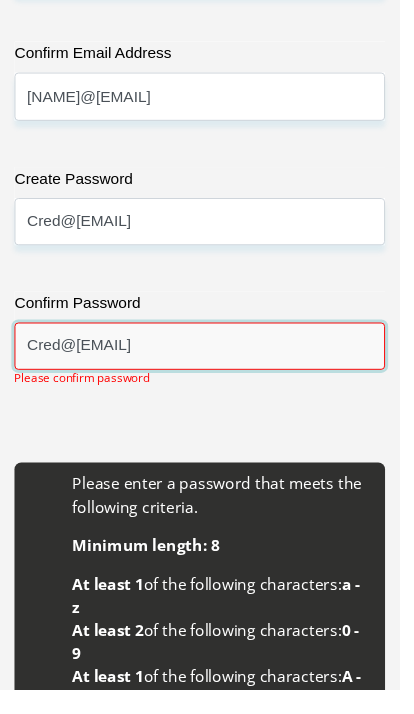 click on "Cred@[EMAIL]" at bounding box center [207, 358] 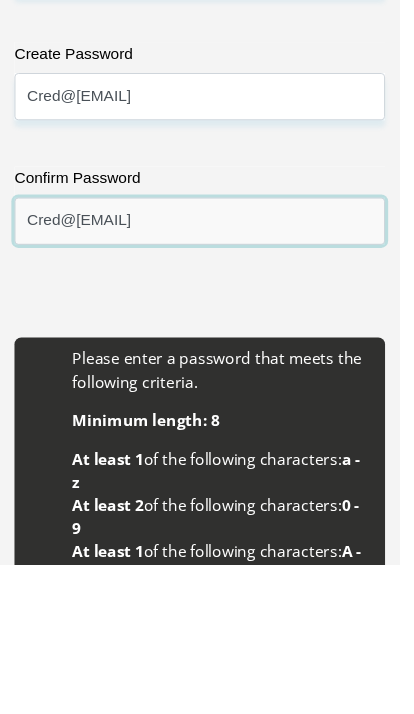 type on "Cred@[EMAIL]" 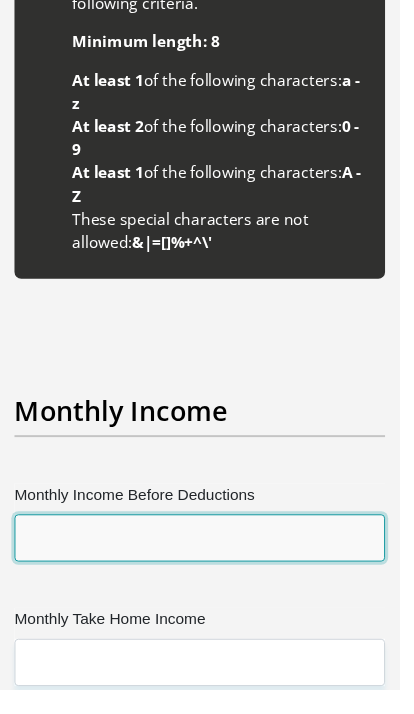 click on "Monthly Income Before Deductions" at bounding box center (207, 557) 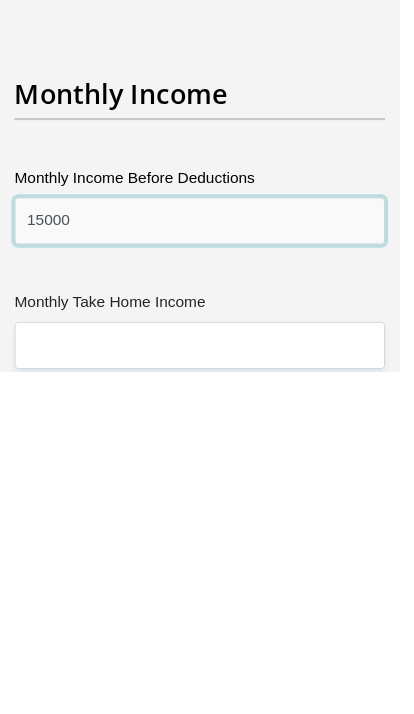 type on "15000" 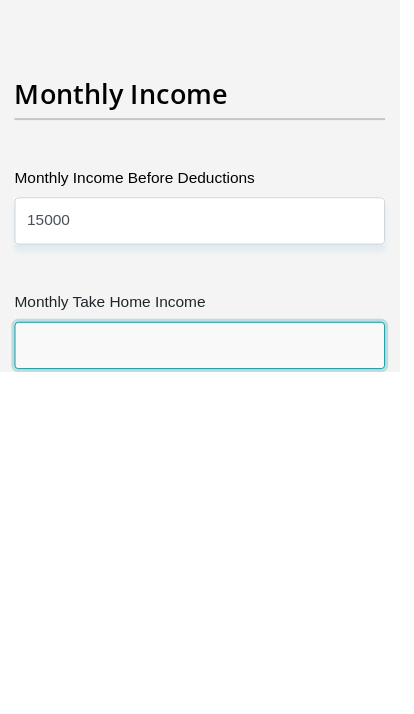 click on "Monthly Take Home Income" at bounding box center [207, 686] 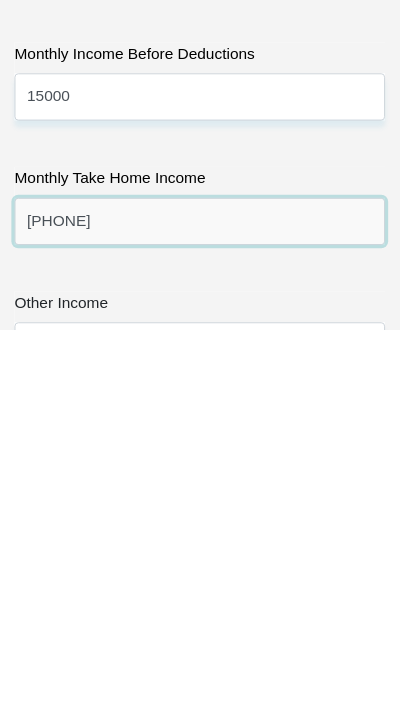 type on "[PHONE]" 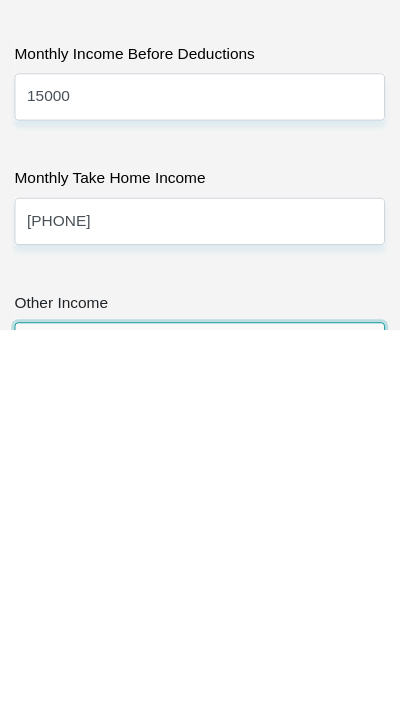 click on "Other Income" at bounding box center [207, 730] 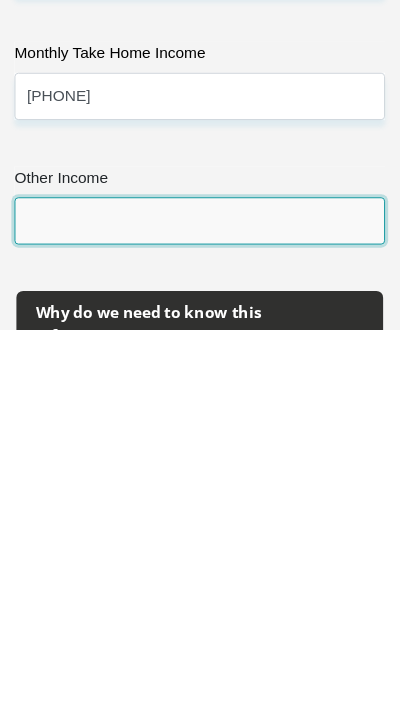 type on "2" 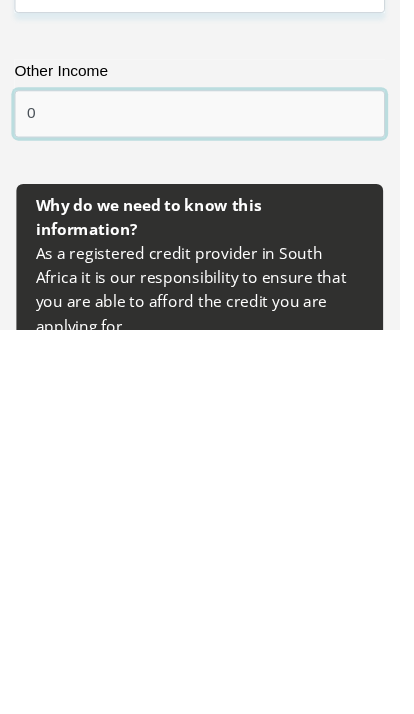 type on "0" 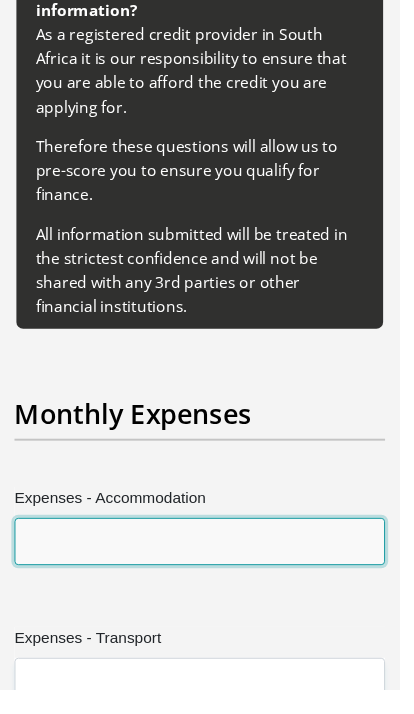 click on "Expenses - Accommodation" at bounding box center [207, 561] 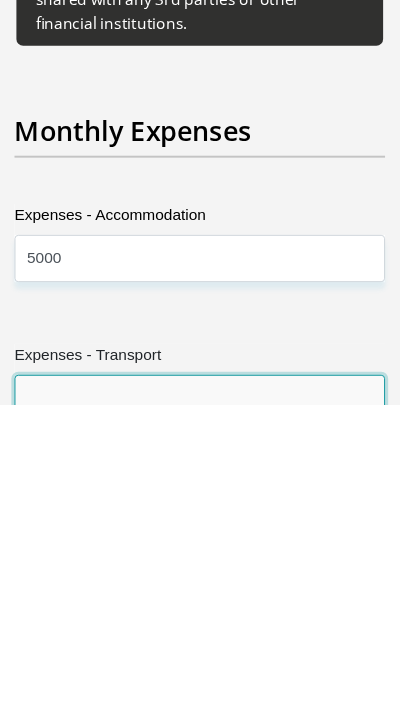 click on "Expenses - Transport" at bounding box center (207, 707) 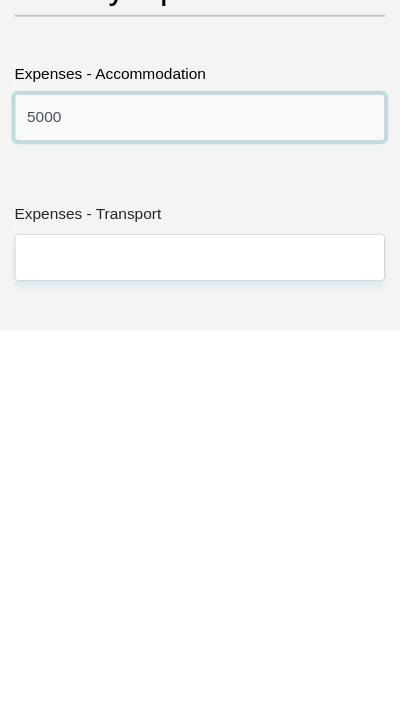click on "5000" at bounding box center (207, 494) 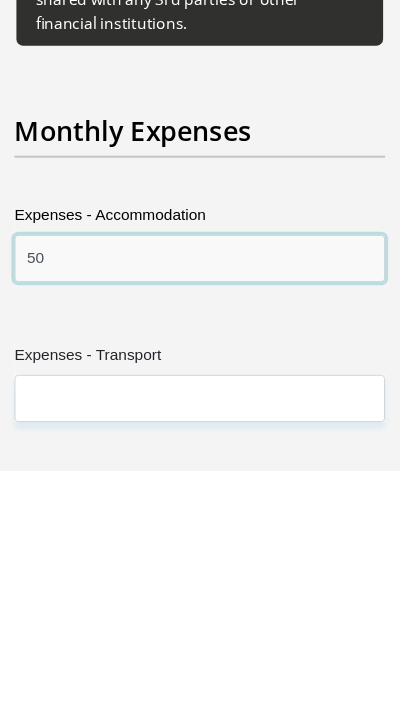type on "5" 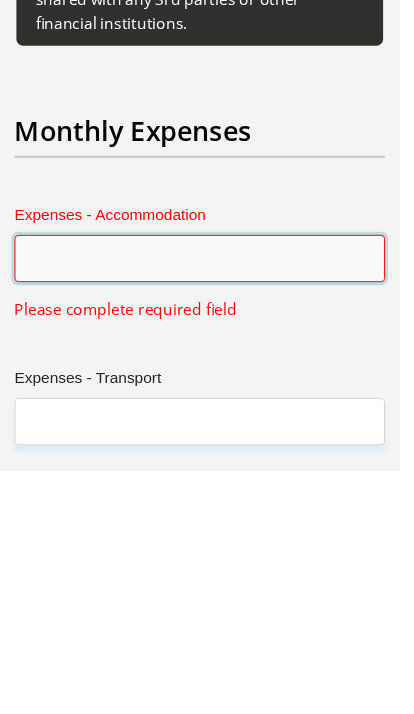 type on "4" 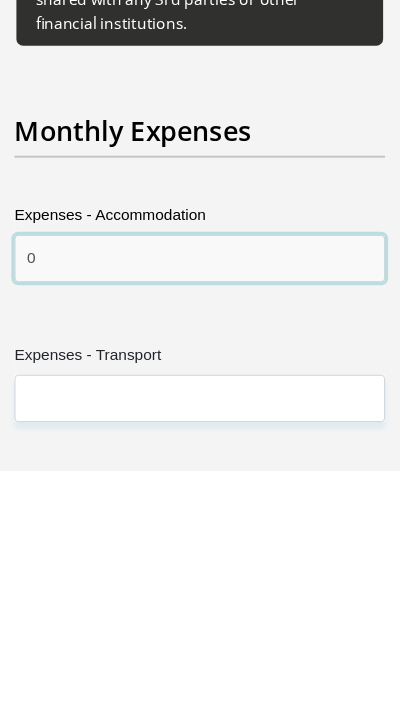 type on "0" 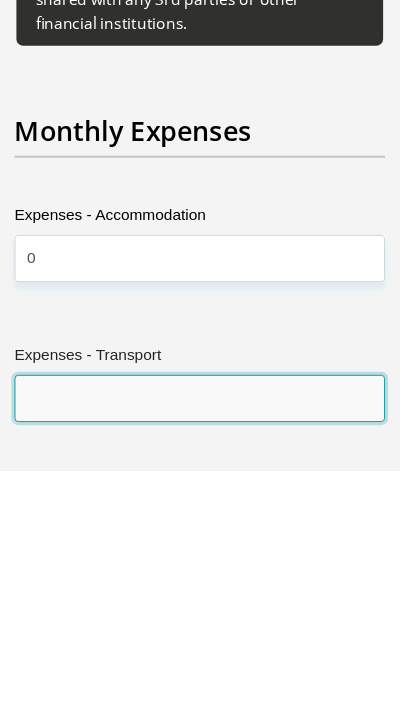 click on "Expenses - Transport" at bounding box center (207, 639) 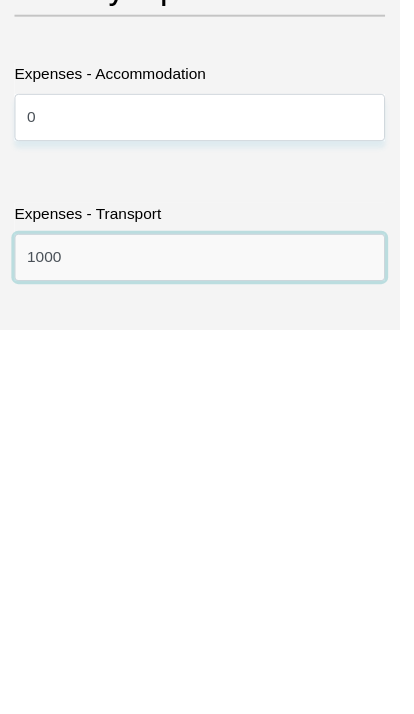 type on "1000" 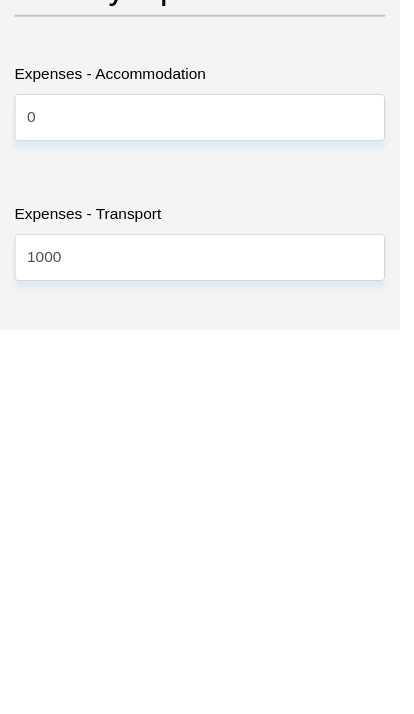 click on "Expenses - Medical" at bounding box center (207, 784) 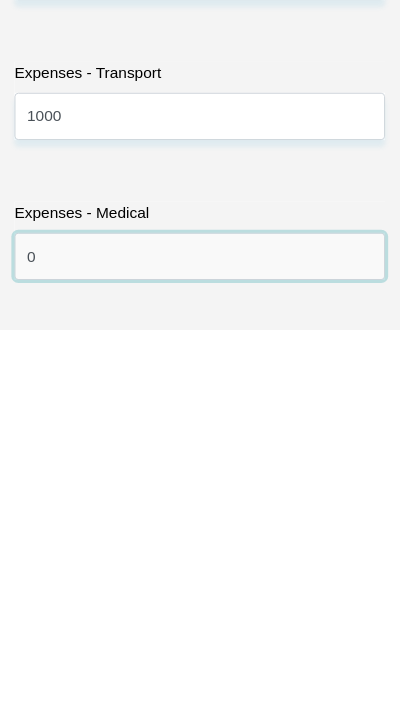 type on "0" 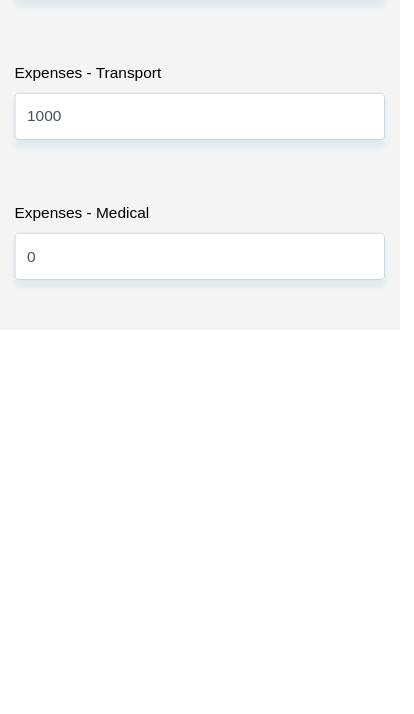 click on "Expenses - Food" at bounding box center (207, 783) 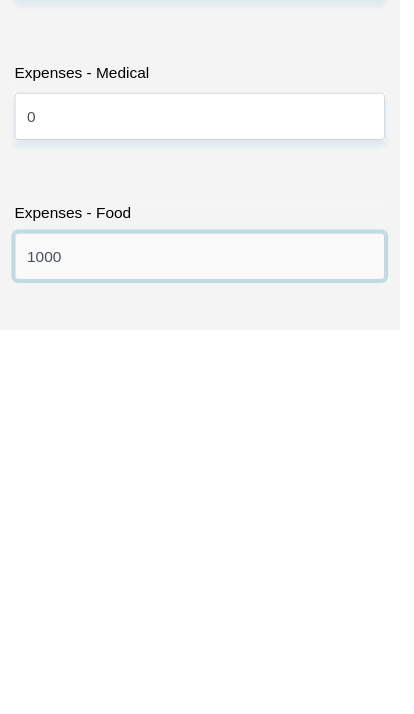 type on "1000" 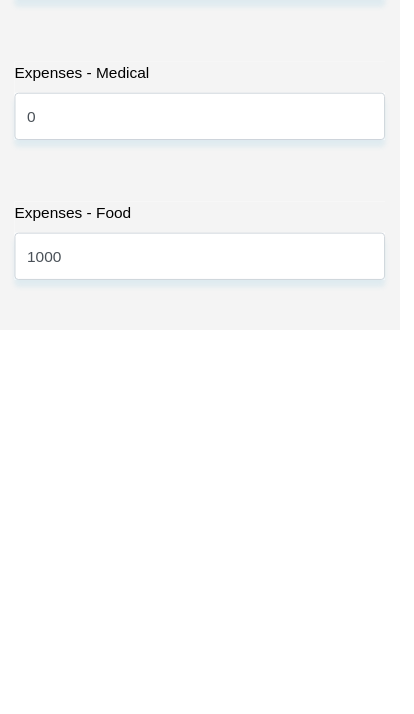 click on "Expenses - Water/Electricity" at bounding box center [207, 783] 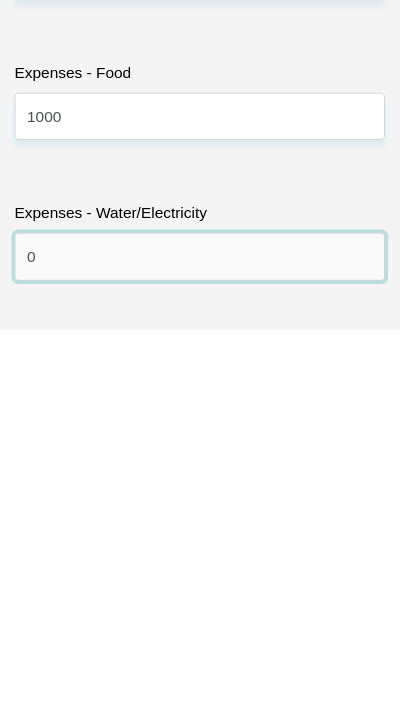 type on "0" 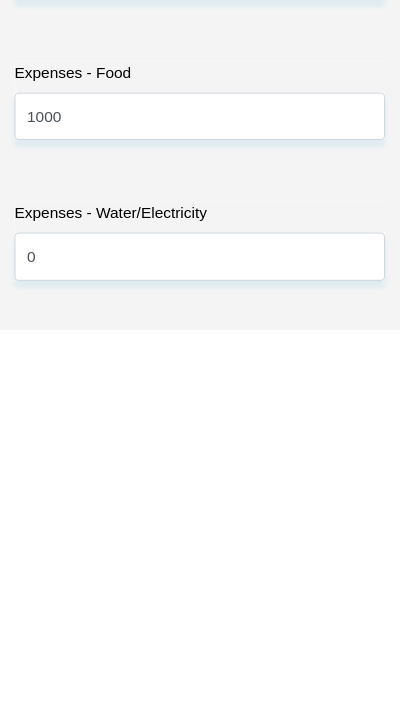 click on "Expenses - Education" at bounding box center [207, 784] 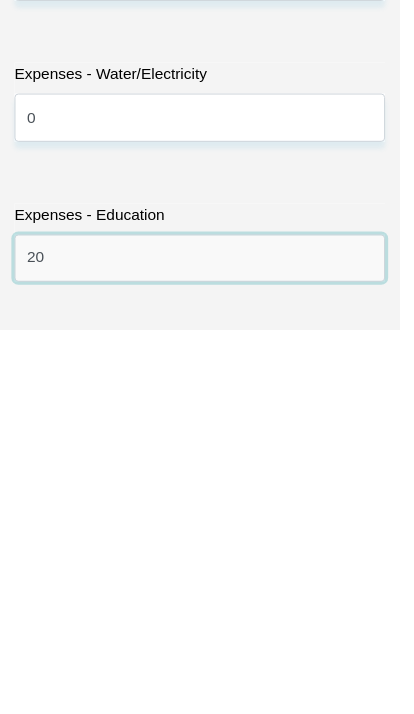 type on "2" 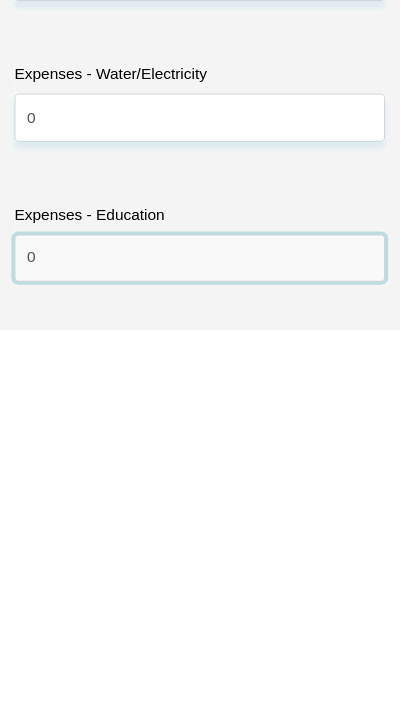 type on "0" 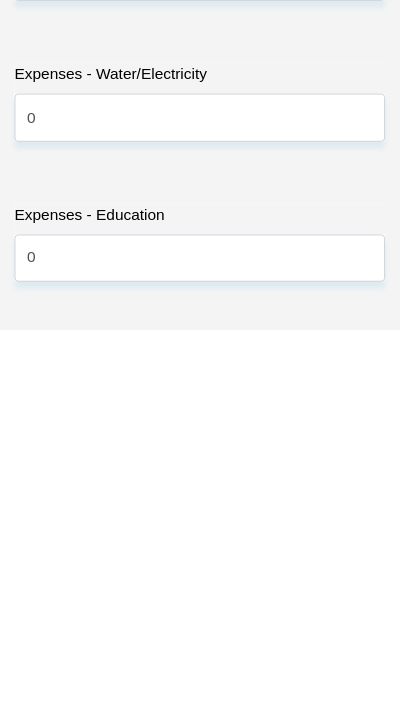 click on "Expenses - Child Maintenance" at bounding box center (207, 784) 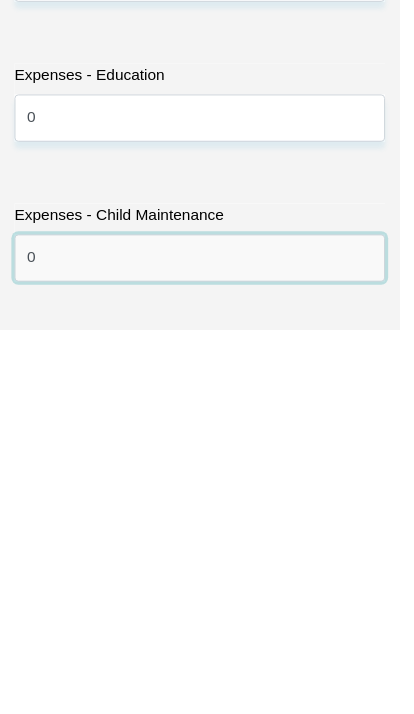 type on "0" 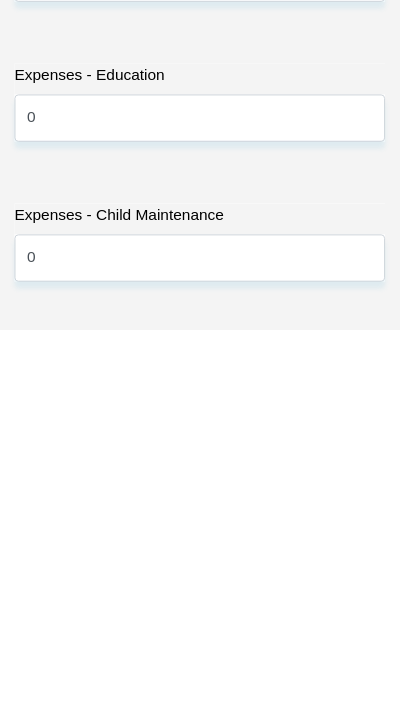 scroll, scrollTop: 5724, scrollLeft: 0, axis: vertical 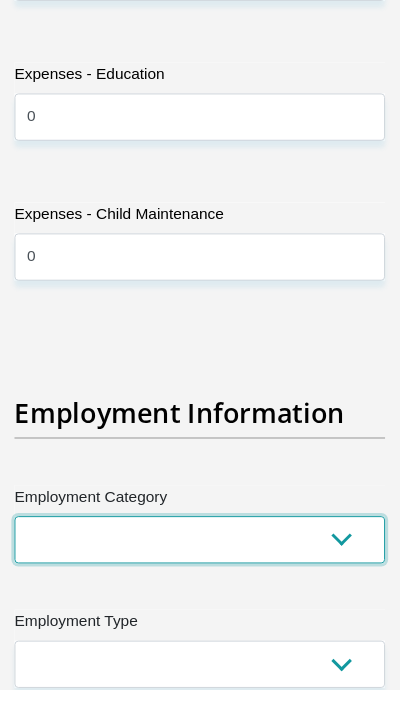 click on "AGRICULTURE
ALCOHOL & TOBACCO
CONSTRUCTION MATERIALS
METALLURGY
EQUIPMENT FOR RENEWABLE ENERGY
SPECIALIZED CONTRACTORS
CAR
GAMING (INCL. INTERNET
OTHER WHOLESALE
UNLICENSED PHARMACEUTICALS
CURRENCY EXCHANGE HOUSES
OTHER FINANCIAL INSTITUTIONS & INSURANCE
REAL ESTATE AGENTS
OIL & GAS
OTHER MATERIALS (E.G. IRON ORE)
PRECIOUS STONES & PRECIOUS METALS
POLITICAL ORGANIZATIONS
RELIGIOUS ORGANIZATIONS(NOT SECTS)
ACTI. HAVING BUSINESS DEAL WITH PUBLIC ADMINISTRATION
LAUNDROMATS" at bounding box center (207, 559) 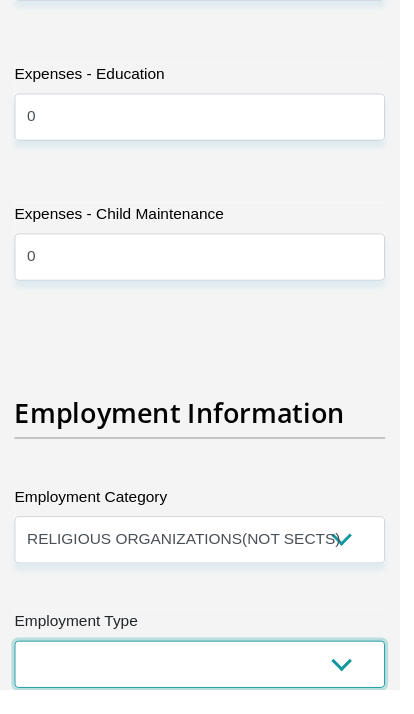 click on "College/Lecturer
Craft Seller
Creative
Driver
Executive
Farmer
Forces - Non Commissioned
Forces - Officer
Hawker
Housewife
Labourer
Licenced Professional
Manager
Miner
Non Licenced Professional
Office Staff/Clerk
Outside Worker
Pensioner
Permanent Teacher
Production/Manufacturing
Sales
Self-Employed
Semi-Professional Worker
Service Industry  Social Worker  Student" at bounding box center (207, 688) 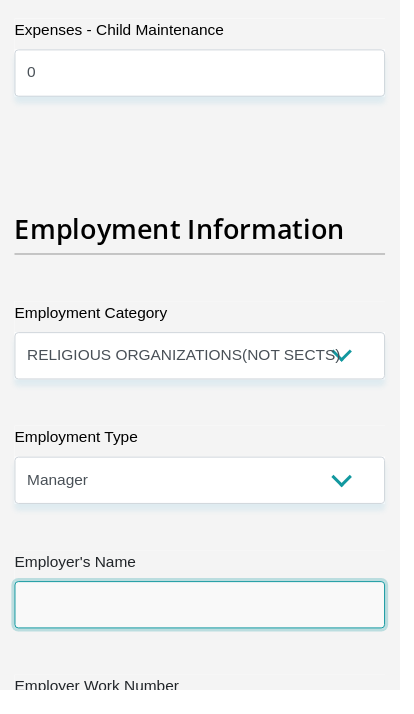 click on "Employer's Name" at bounding box center (207, 626) 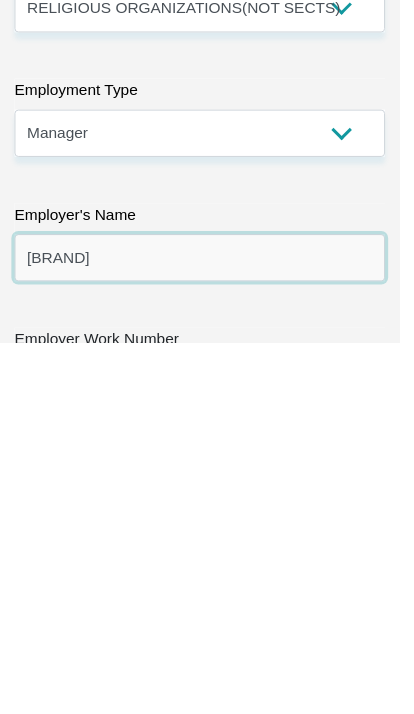 scroll, scrollTop: 6274, scrollLeft: 0, axis: vertical 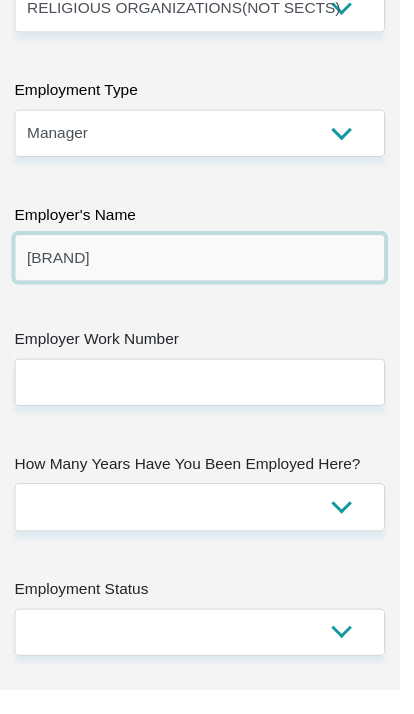 type on "[BRAND]" 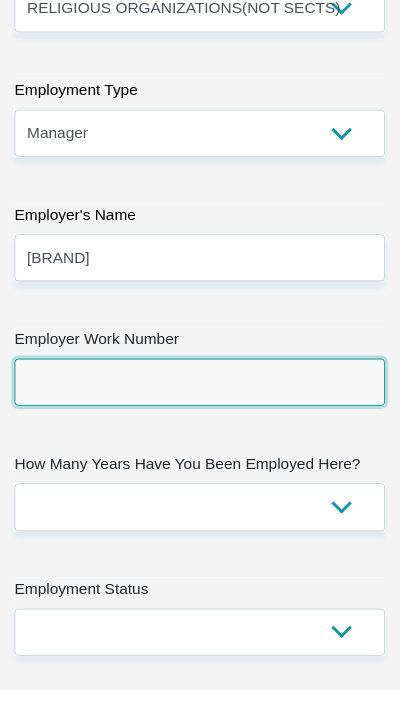 click on "Employer Work Number" at bounding box center [207, 396] 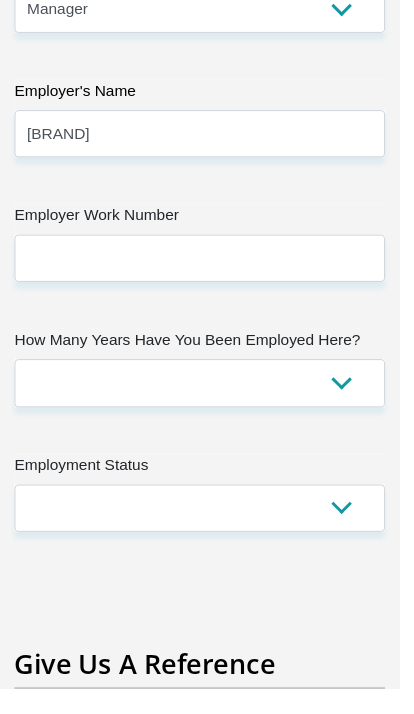 scroll, scrollTop: 6404, scrollLeft: 0, axis: vertical 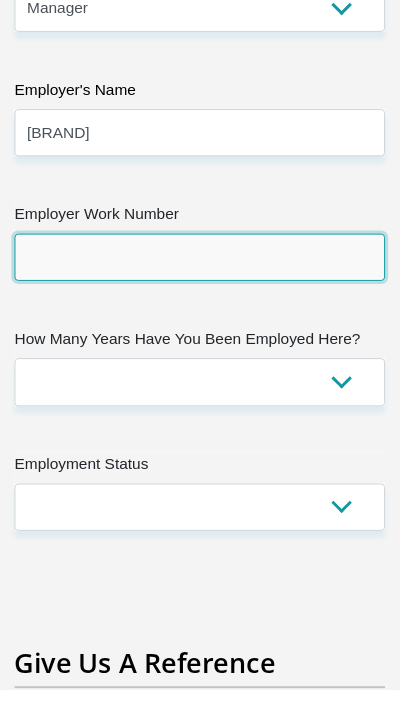 click on "Employer Work Number" at bounding box center [207, 266] 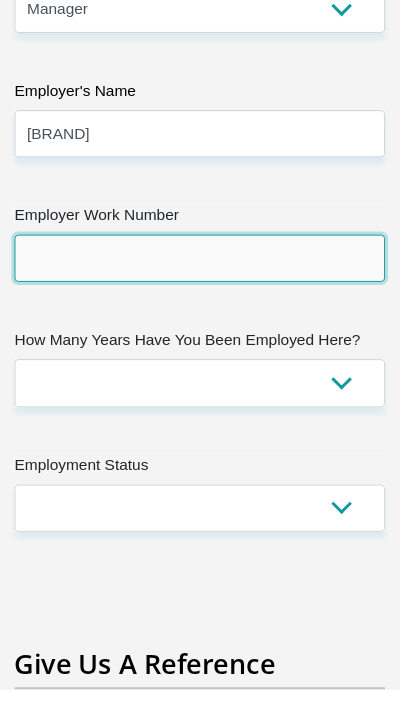 click on "Employer Work Number" at bounding box center (207, 267) 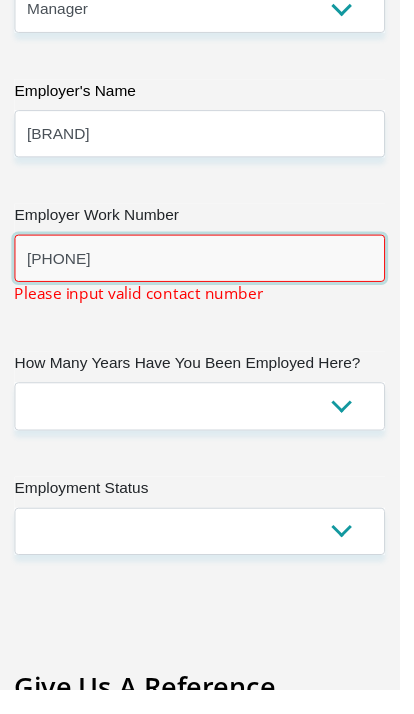 type on "[PHONE]" 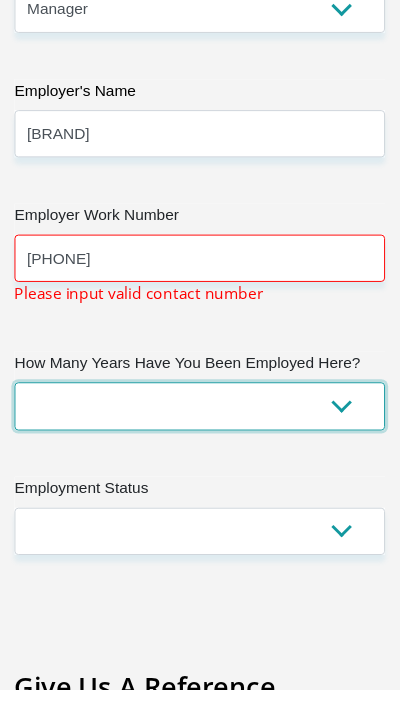 click on "less than 1 year
1-3 years
3-5 years
5+ years" at bounding box center (207, 420) 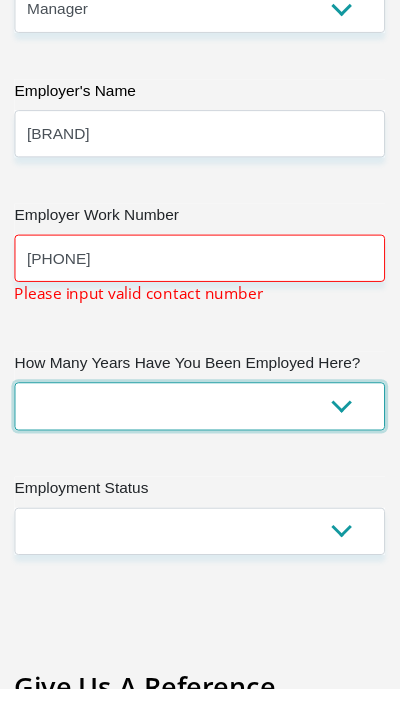 select on "6" 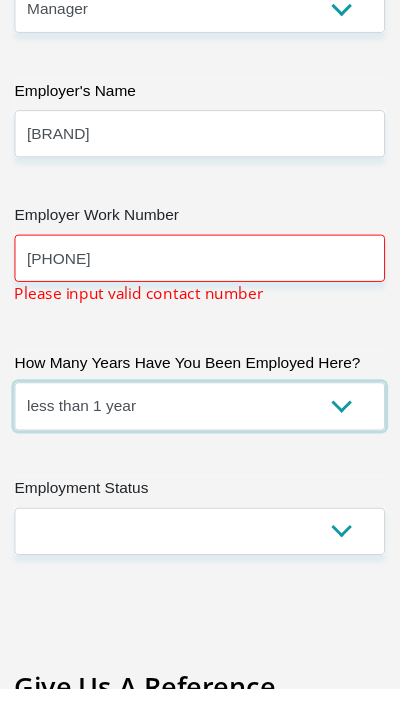scroll, scrollTop: 6404, scrollLeft: 0, axis: vertical 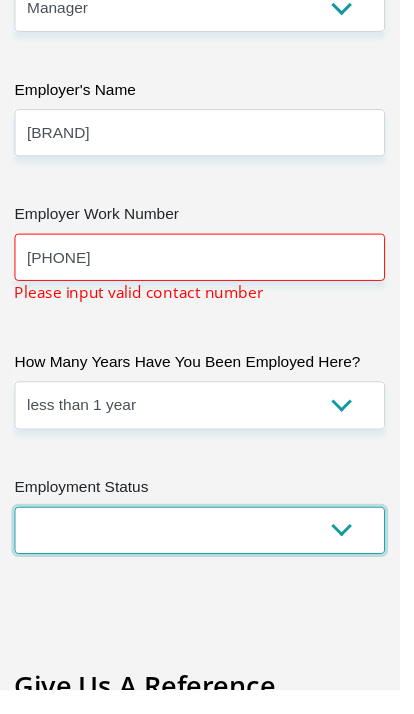 click on "Permanent/Full-time
Part-time/Casual
Contract Worker
Self-Employed
Housewife
Retired
Student
Medically Boarded
Disability
Unemployed" at bounding box center [207, 549] 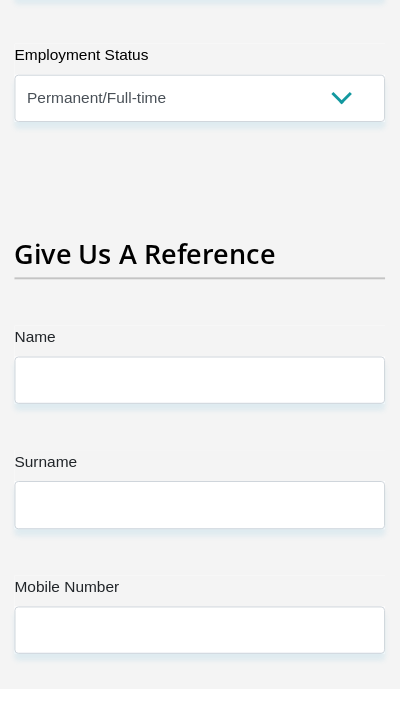 scroll, scrollTop: 6852, scrollLeft: 0, axis: vertical 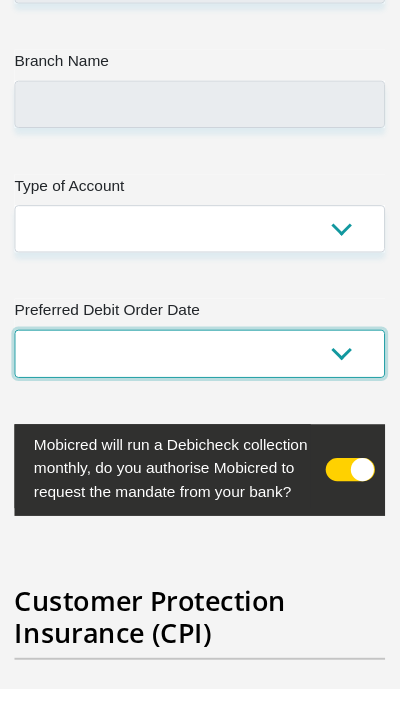 click on "1st
2nd
3rd
4th
5th
7th
18th
19th
20th
21st
22nd
23rd
24th
25th
26th
27th
28th
29th
30th" at bounding box center [207, 366] 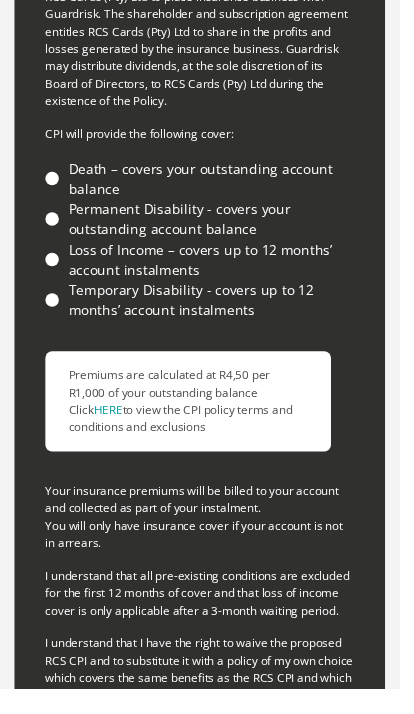 scroll, scrollTop: 9299, scrollLeft: 0, axis: vertical 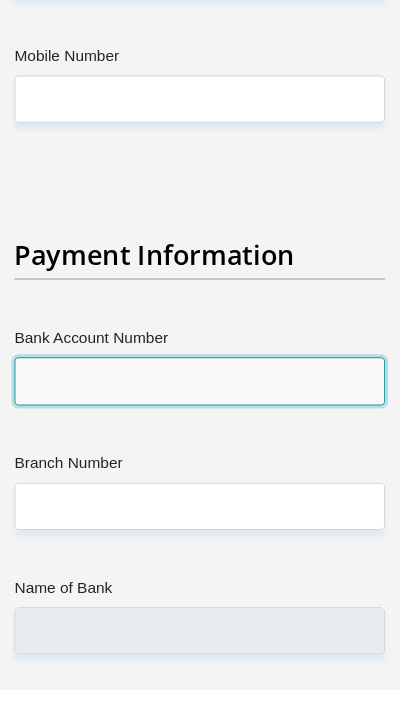 click on "Bank Account Number" at bounding box center (207, 394) 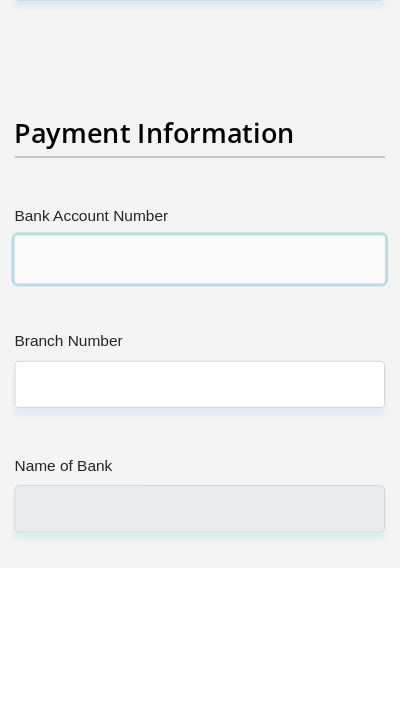 scroll, scrollTop: 7529, scrollLeft: 0, axis: vertical 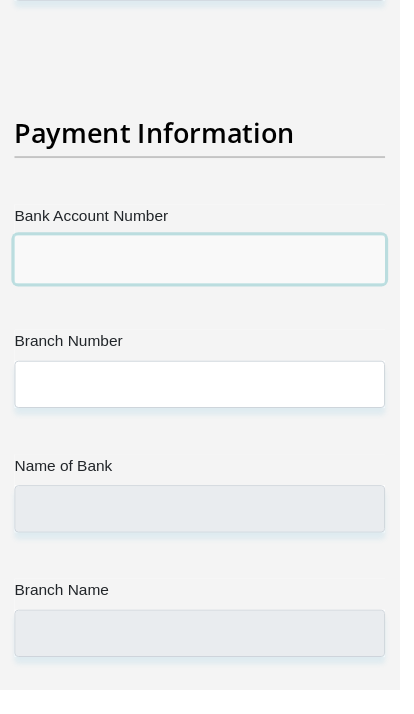 click on "Bank Account Number" at bounding box center [207, 268] 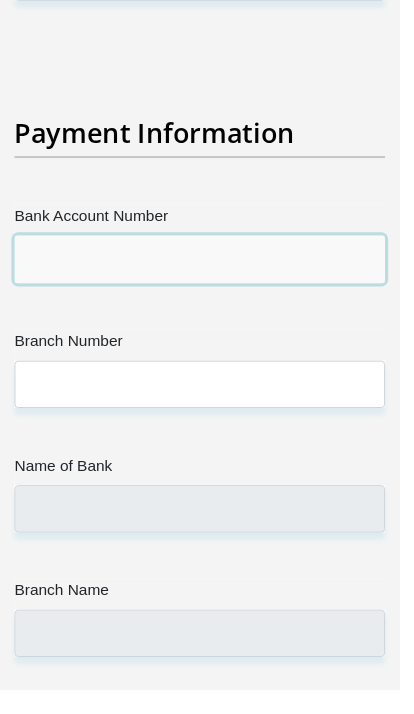 paste on "[PHONE]" 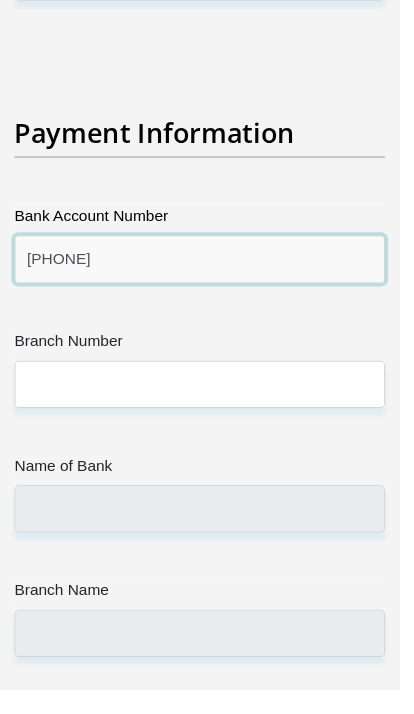 type on "[PHONE]" 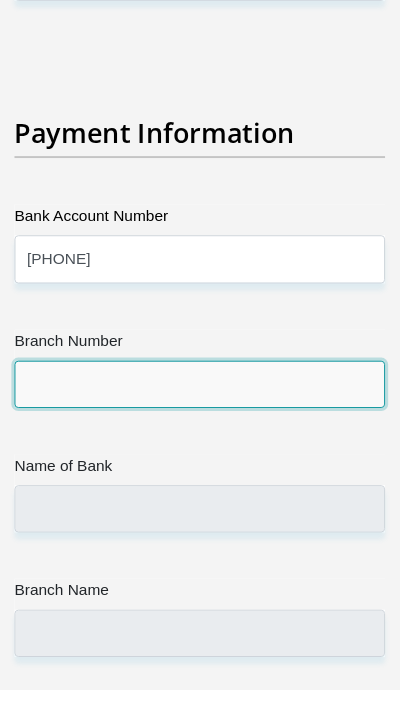 click on "Branch Number" at bounding box center (207, 398) 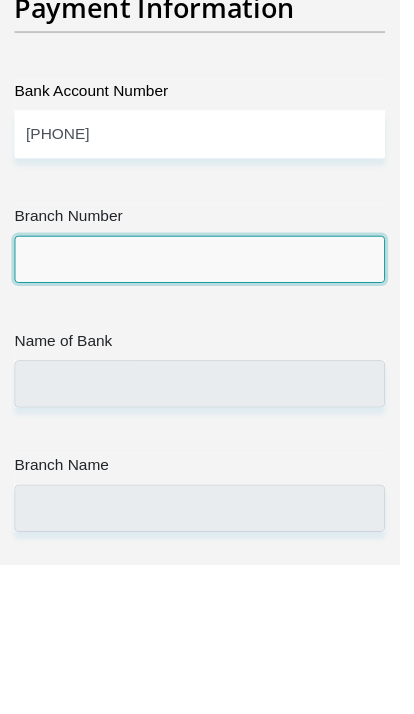 scroll, scrollTop: 7658, scrollLeft: 0, axis: vertical 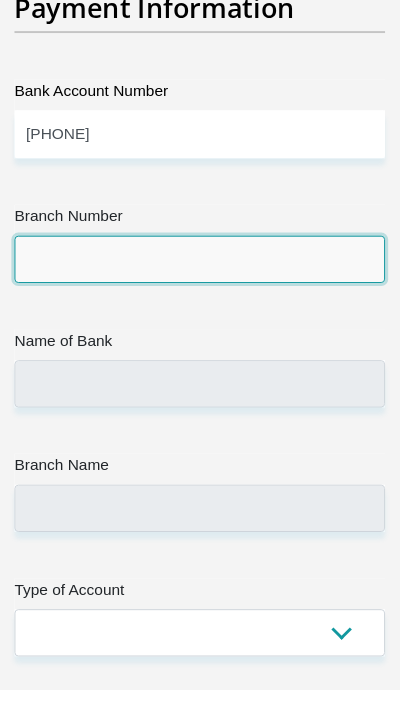 click on "Branch Number" at bounding box center (207, 268) 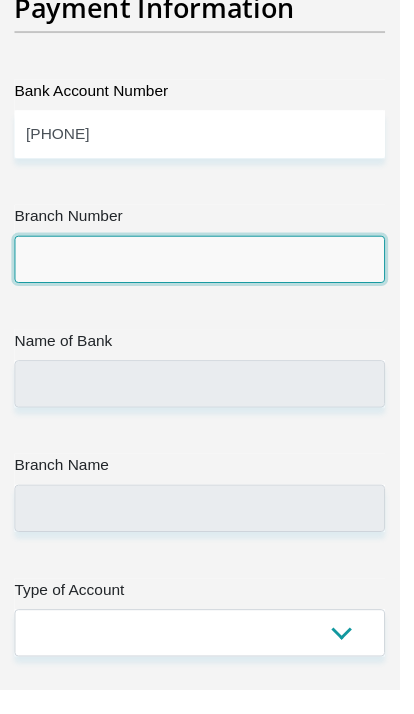 paste on "679000" 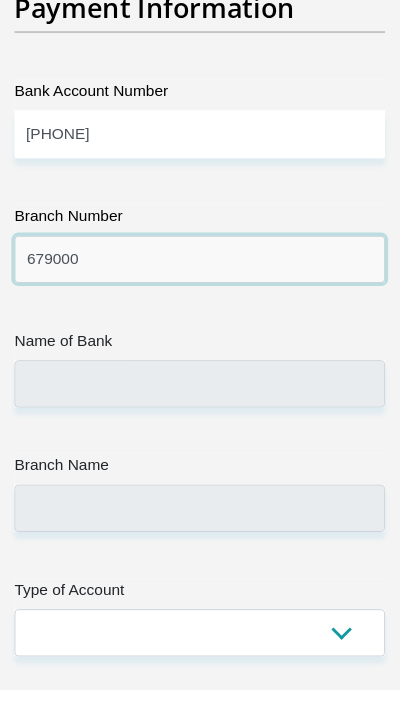 type on "679000" 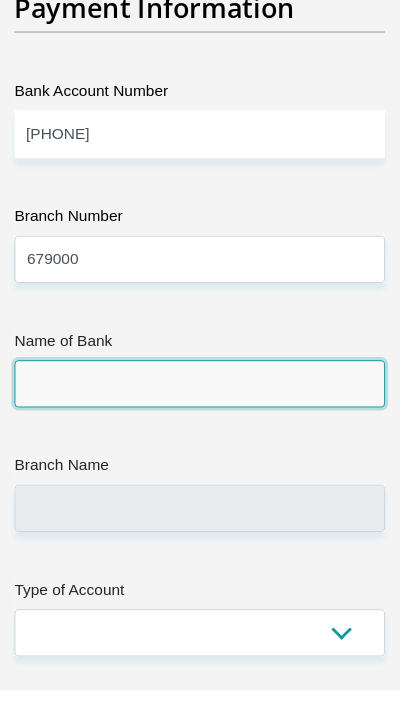 click on "Name of Bank" at bounding box center (207, 397) 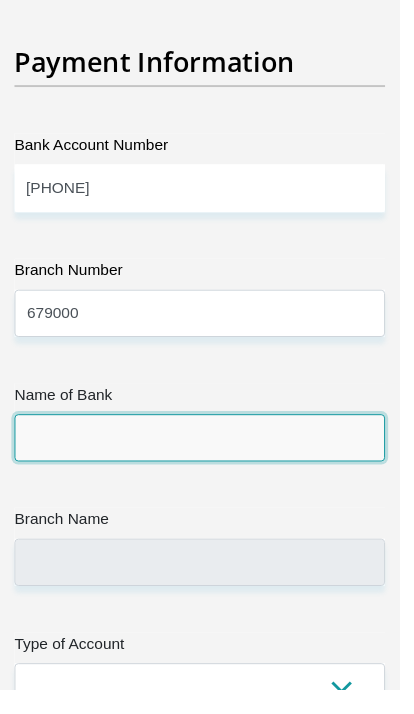 type on "DISCOVERY BANK LTD" 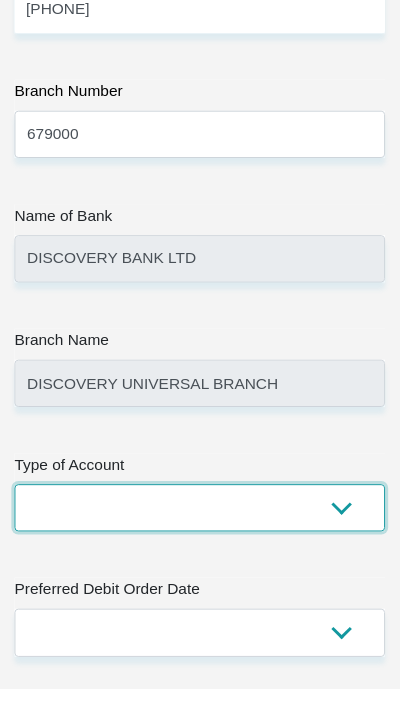 click on "Cheque
Savings" at bounding box center (207, 526) 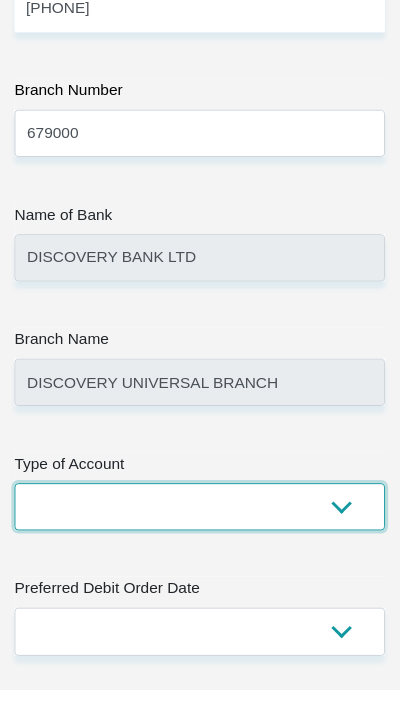 select on "CUR" 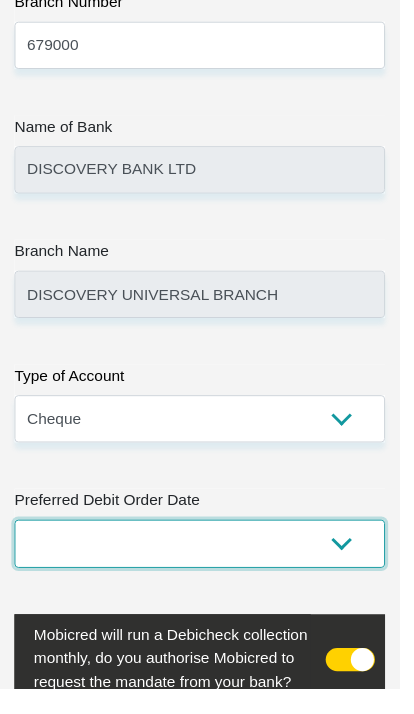 click on "1st
2nd
3rd
4th
5th
7th
18th
19th
20th
21st
22nd
23rd
24th
25th
26th
27th
28th
29th
30th" at bounding box center [207, 563] 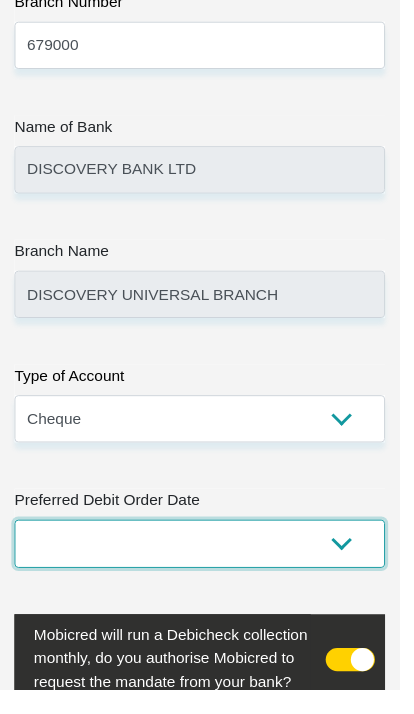 select on "7" 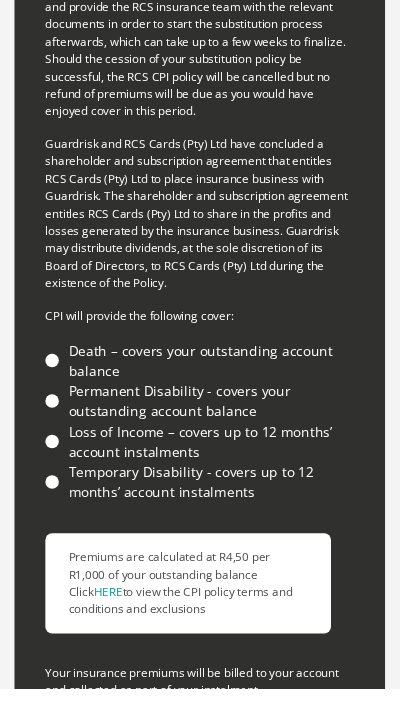 scroll, scrollTop: 9110, scrollLeft: 0, axis: vertical 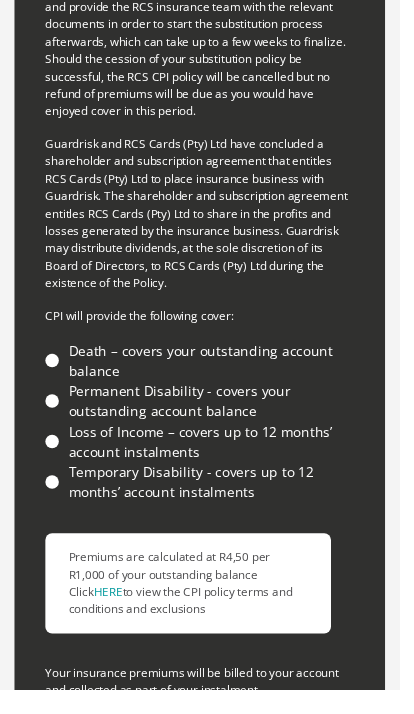 click on "Death – covers your outstanding account balance" at bounding box center (207, 373) 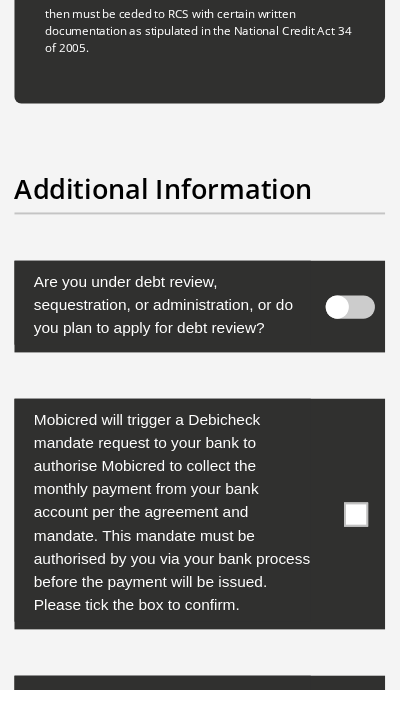 scroll, scrollTop: 10014, scrollLeft: 0, axis: vertical 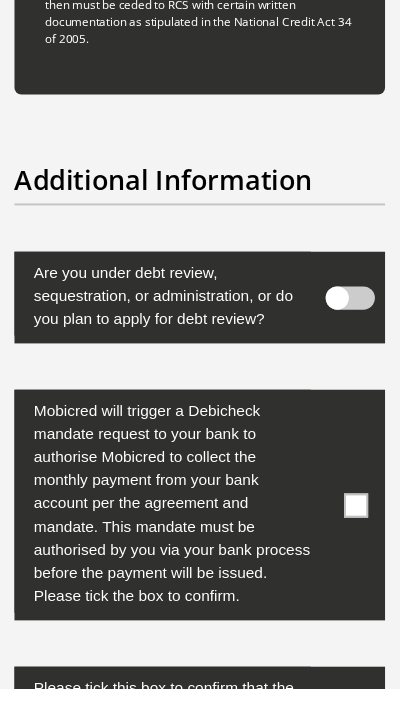 click at bounding box center [369, 523] 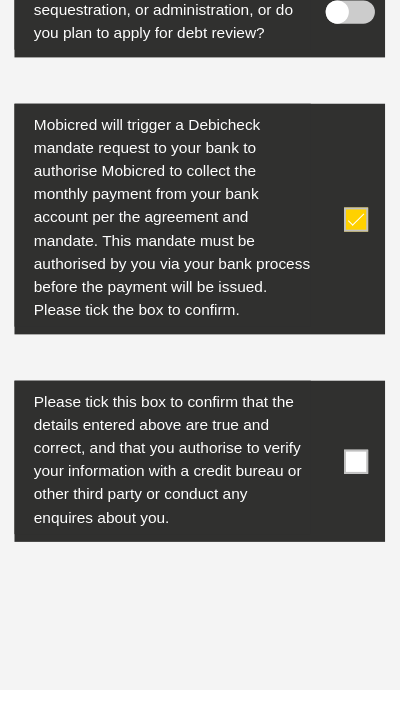 scroll, scrollTop: 10322, scrollLeft: 0, axis: vertical 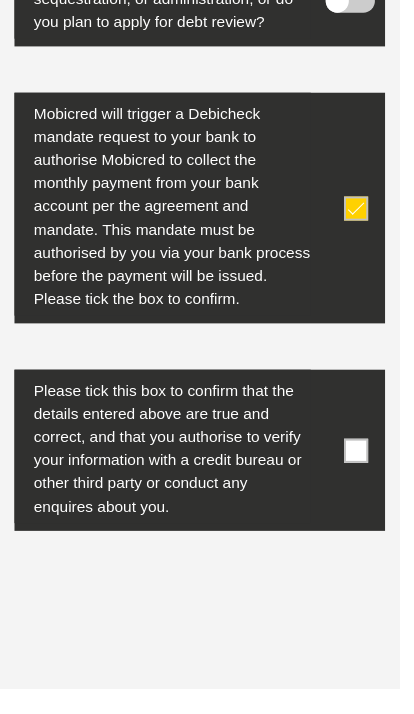 click at bounding box center [207, 466] 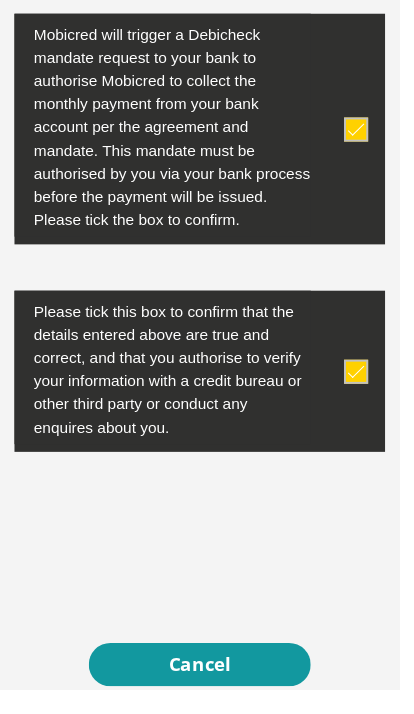 scroll, scrollTop: 10404, scrollLeft: 0, axis: vertical 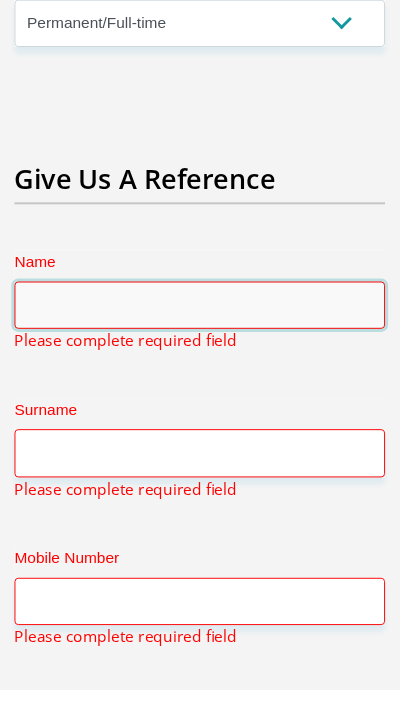click on "Name" at bounding box center [207, 316] 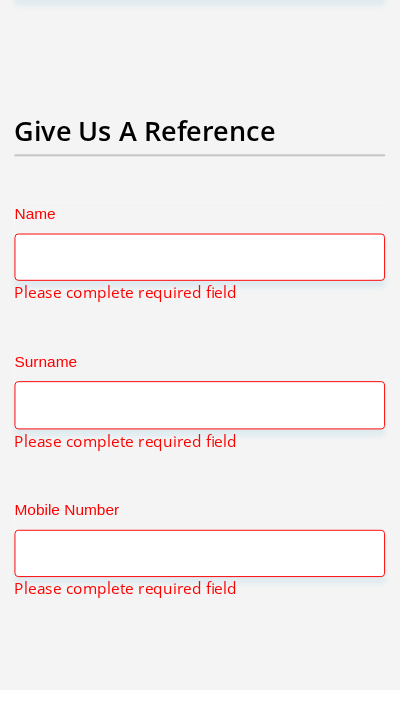 scroll, scrollTop: 6979, scrollLeft: 0, axis: vertical 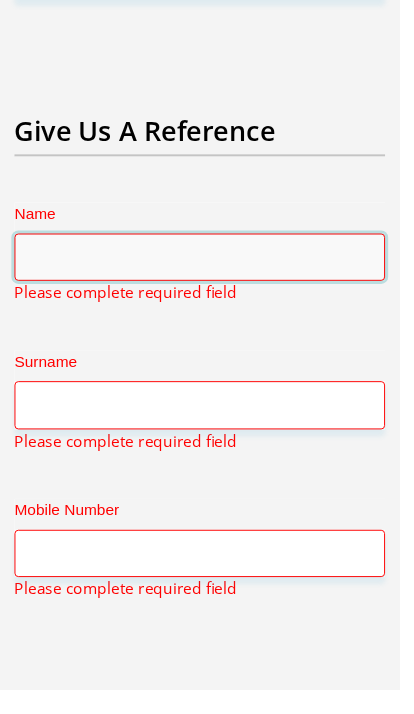 click on "Name" at bounding box center [207, 266] 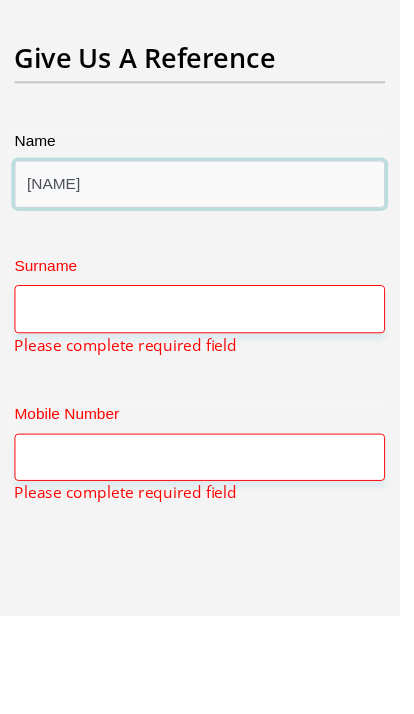type on "[NAME]" 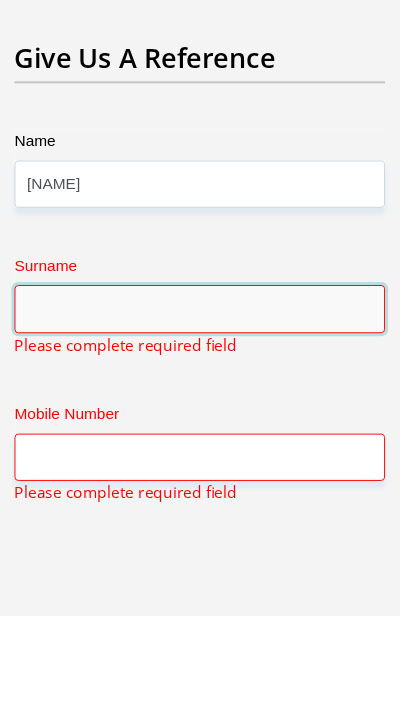 click on "Surname" at bounding box center [207, 395] 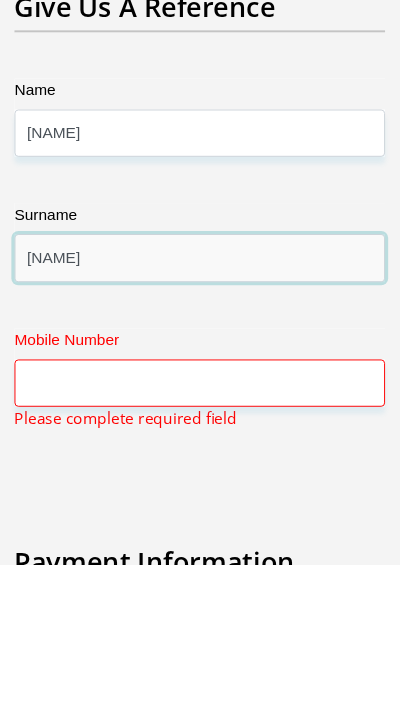 type on "[NAME]" 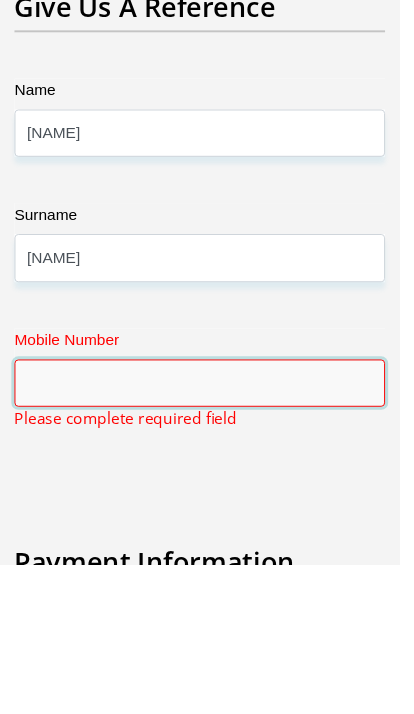 click on "Mobile Number" at bounding box center [207, 525] 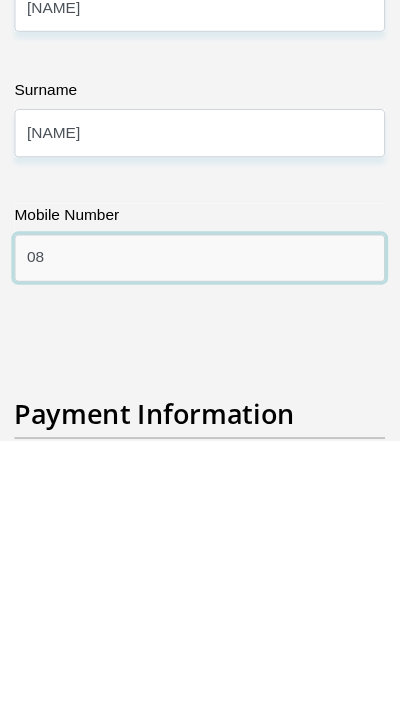 type on "0" 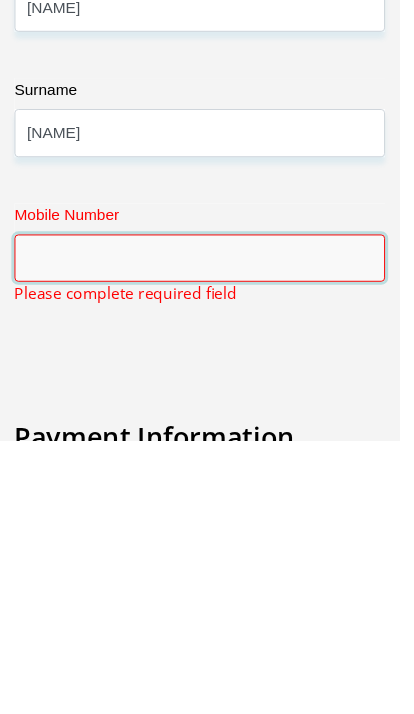 type on "0" 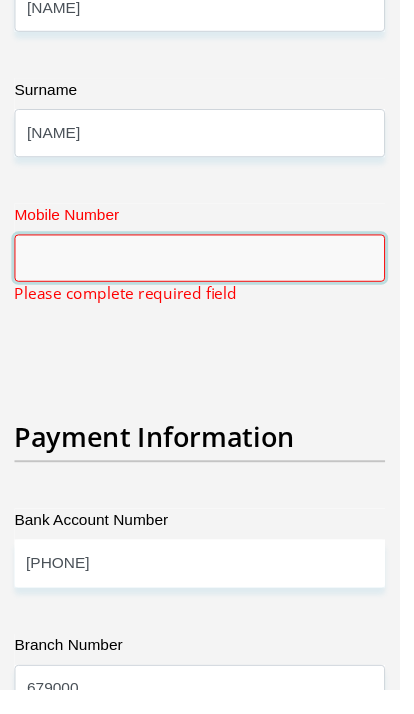 click on "Mobile Number" at bounding box center [207, 267] 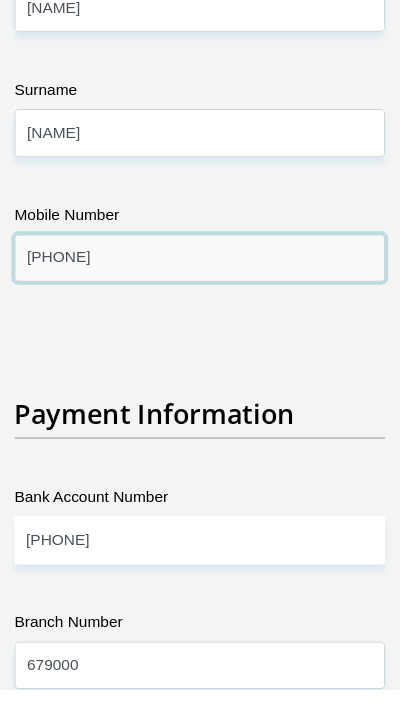 type on "[PHONE]" 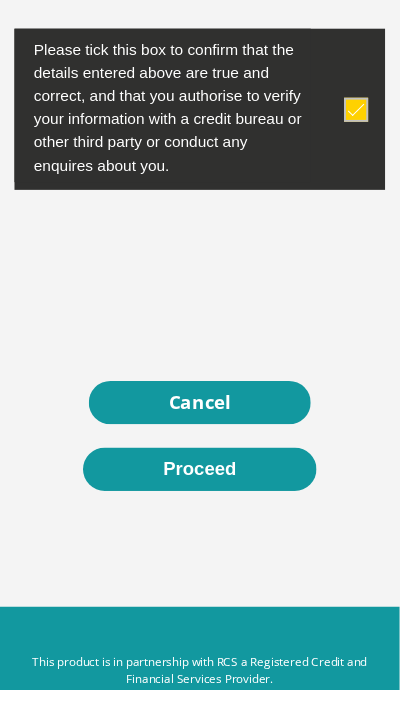scroll, scrollTop: 10675, scrollLeft: 0, axis: vertical 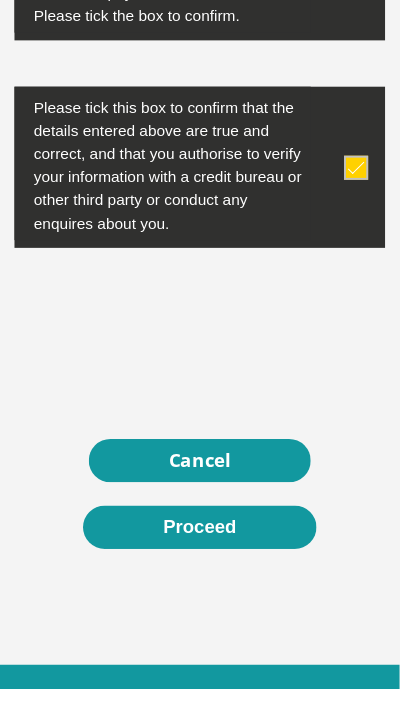 click on "Proceed" at bounding box center (207, 546) 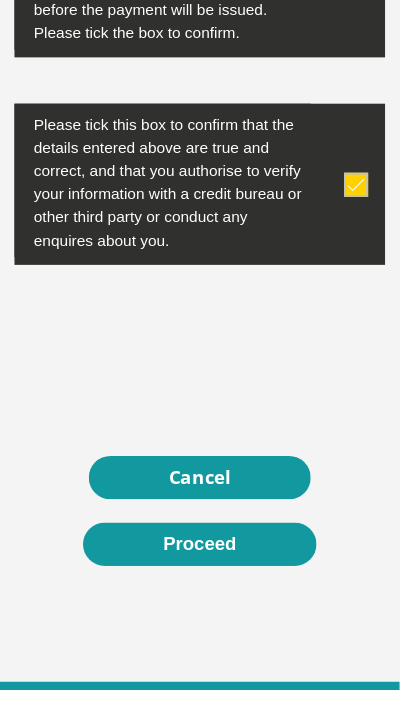 scroll, scrollTop: 10598, scrollLeft: 0, axis: vertical 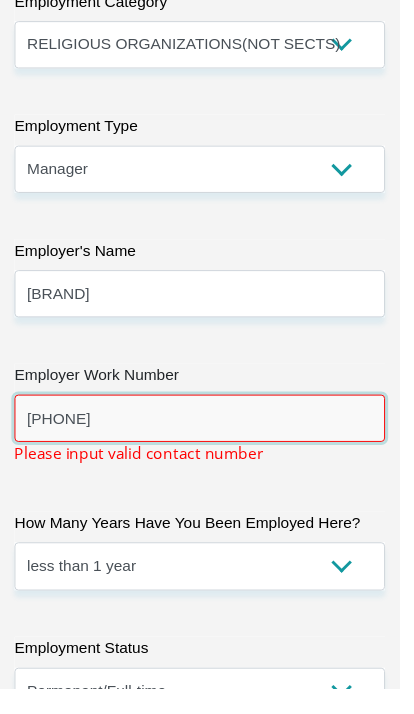 click on "[PHONE]" at bounding box center [207, 433] 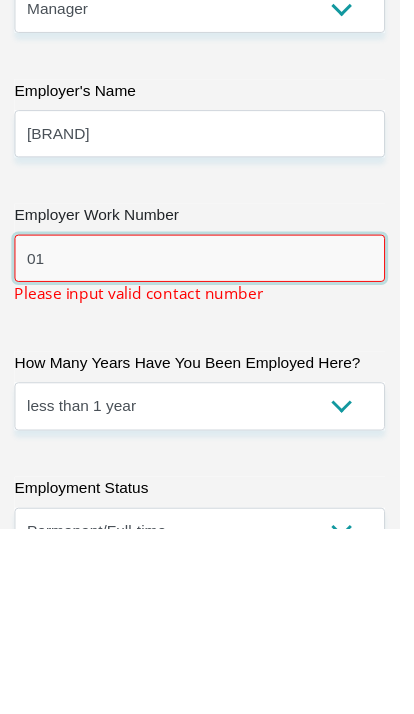 type on "0" 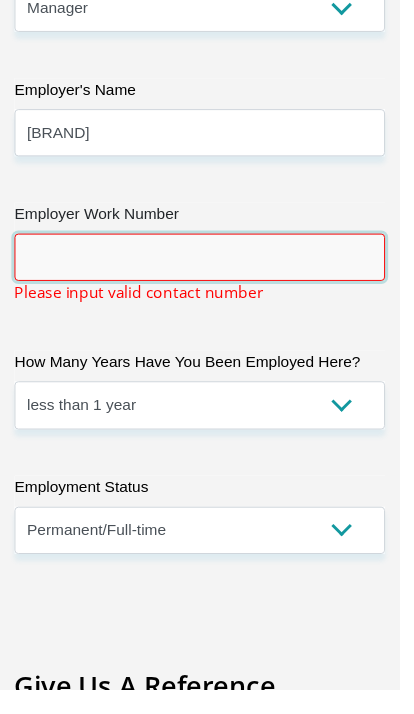 scroll, scrollTop: 6403, scrollLeft: 0, axis: vertical 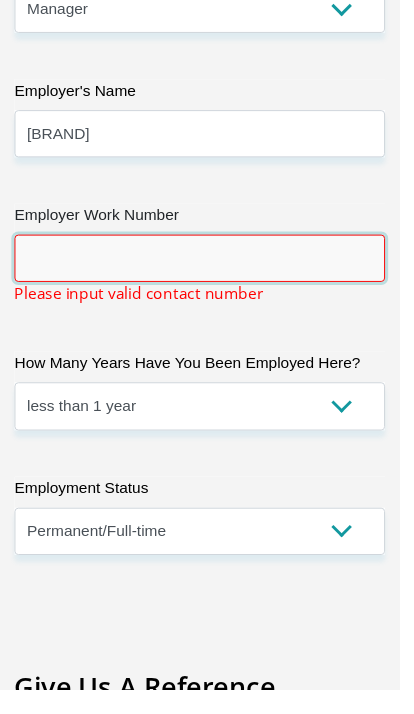 click on "Employer Work Number" at bounding box center (207, 267) 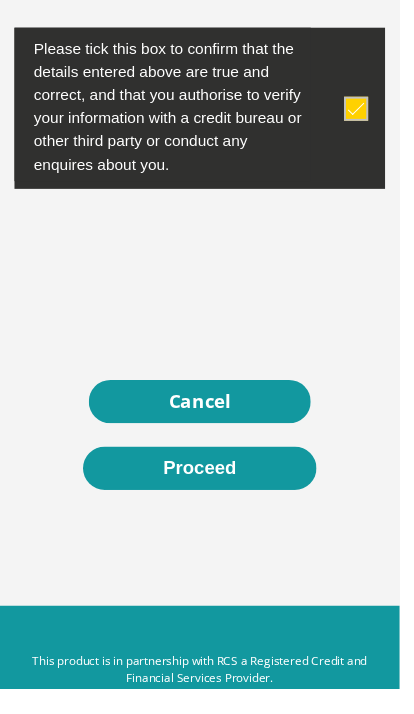 scroll, scrollTop: 10675, scrollLeft: 0, axis: vertical 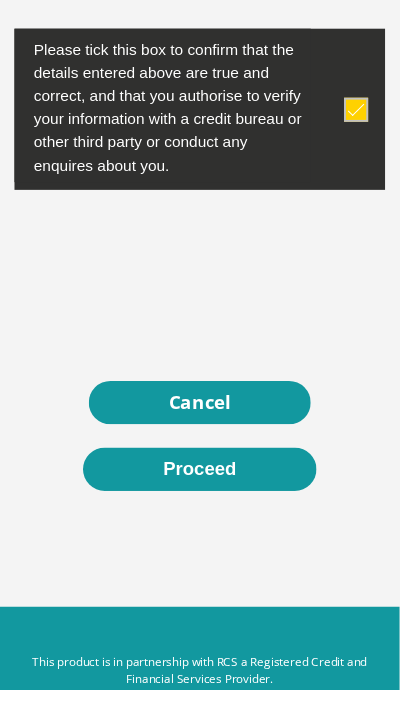 click on "Proceed" at bounding box center [207, 486] 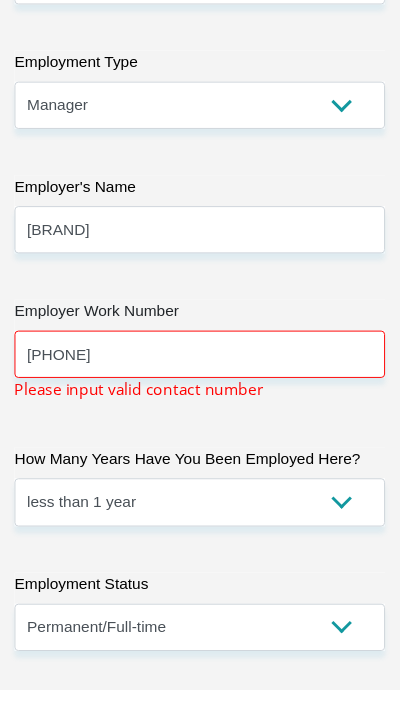 scroll, scrollTop: 6303, scrollLeft: 0, axis: vertical 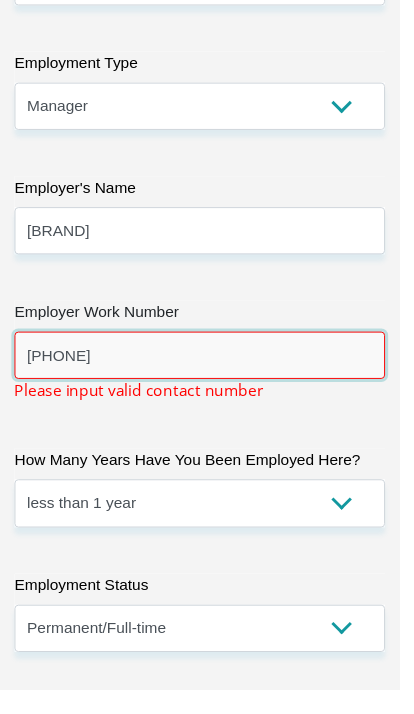 click on "[PHONE]" at bounding box center (207, 367) 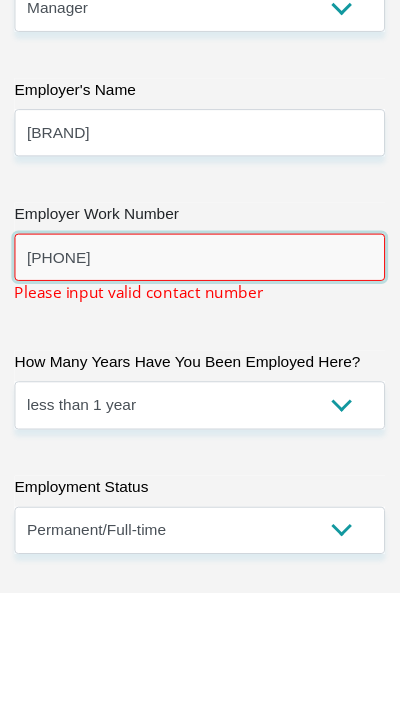 click on "[PHONE]" at bounding box center (207, 367) 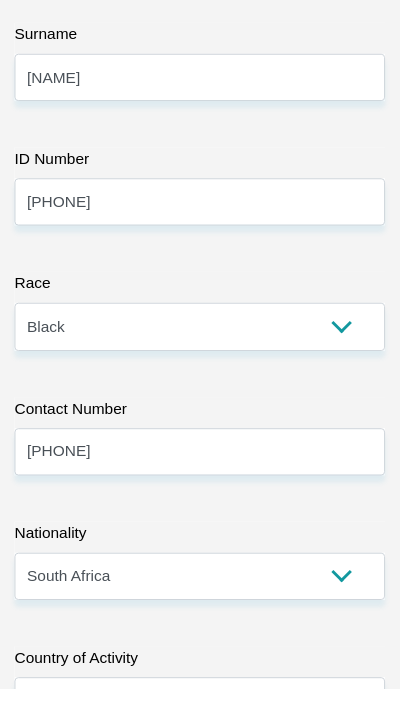 scroll, scrollTop: 609, scrollLeft: 0, axis: vertical 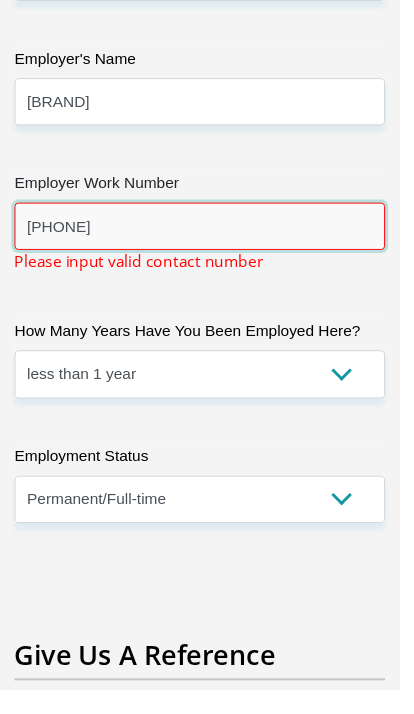 click on "[PHONE]" at bounding box center (207, 234) 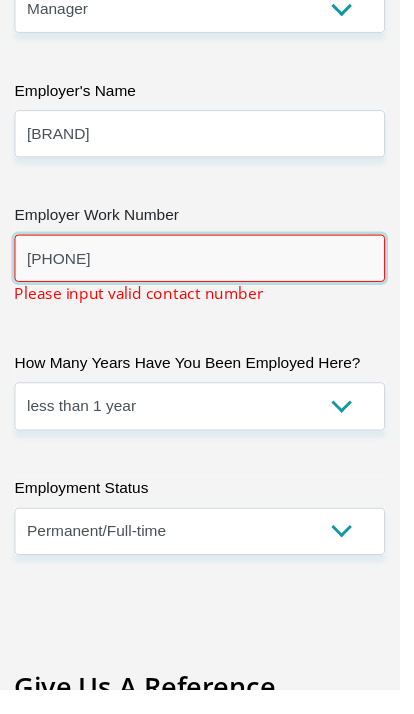 click on "[PHONE]" at bounding box center [207, 267] 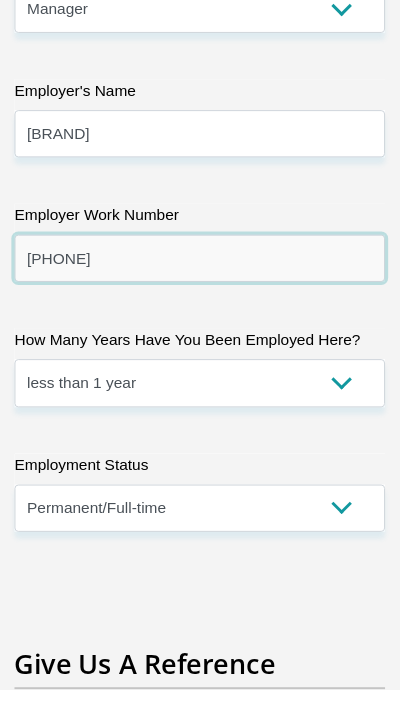 type on "[PHONE]" 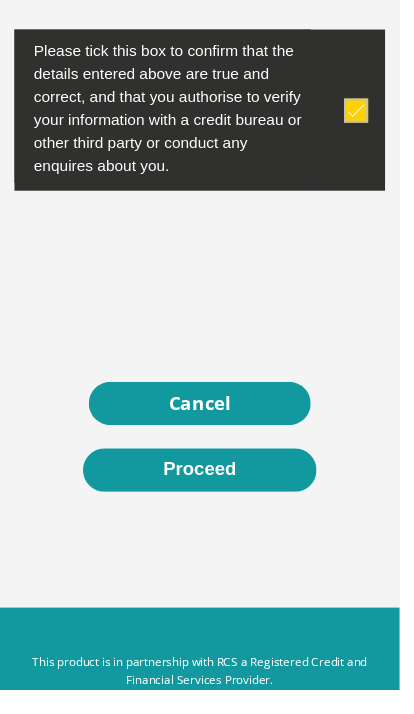 scroll, scrollTop: 10651, scrollLeft: 0, axis: vertical 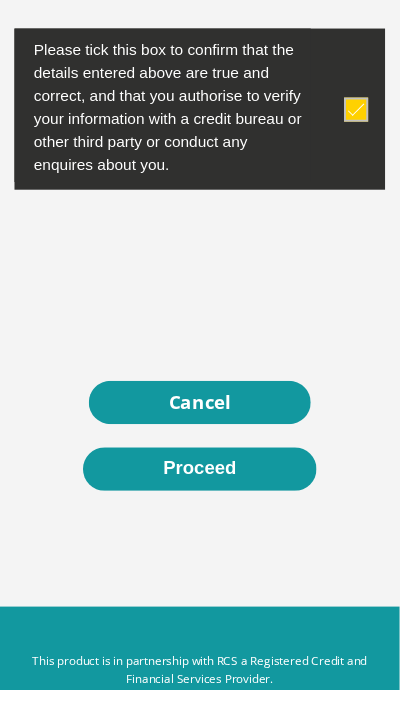 click on "Proceed" at bounding box center [207, 486] 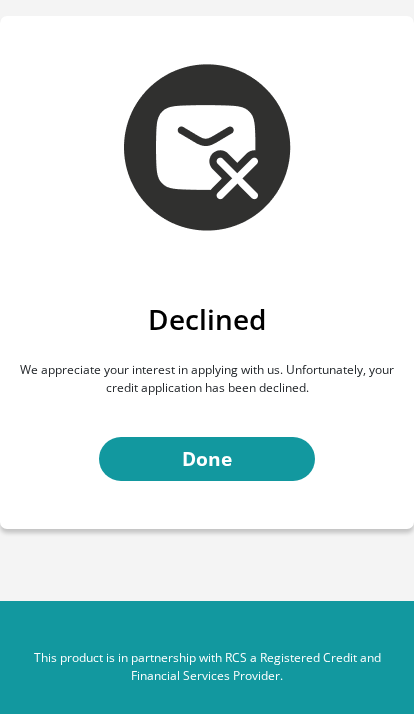 scroll, scrollTop: 82, scrollLeft: 0, axis: vertical 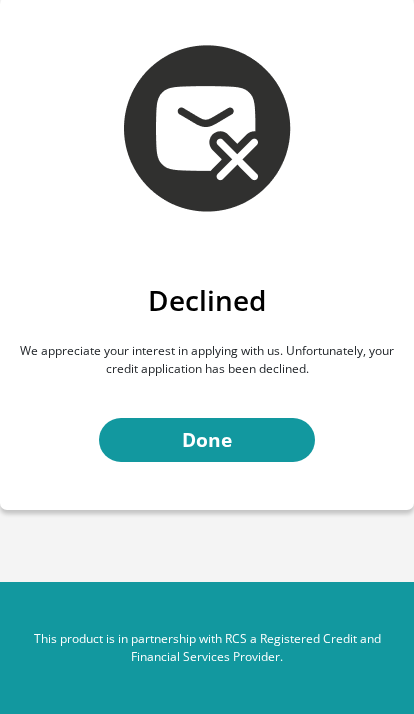 click on "Done" at bounding box center [207, 440] 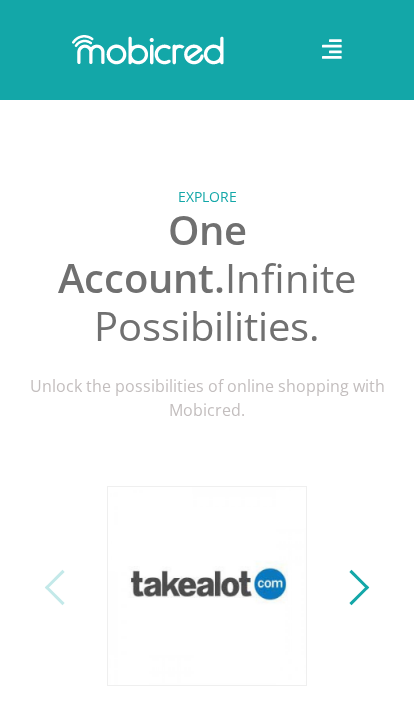 scroll, scrollTop: 653, scrollLeft: 0, axis: vertical 